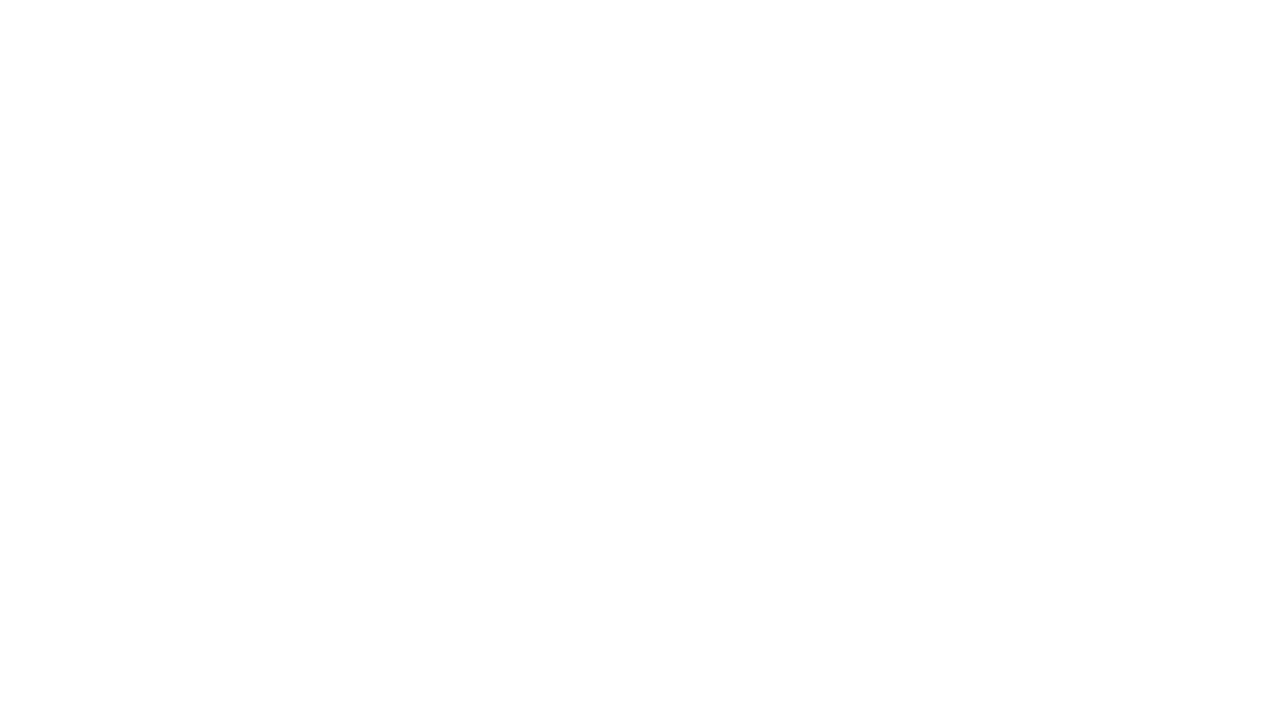 scroll, scrollTop: 0, scrollLeft: 0, axis: both 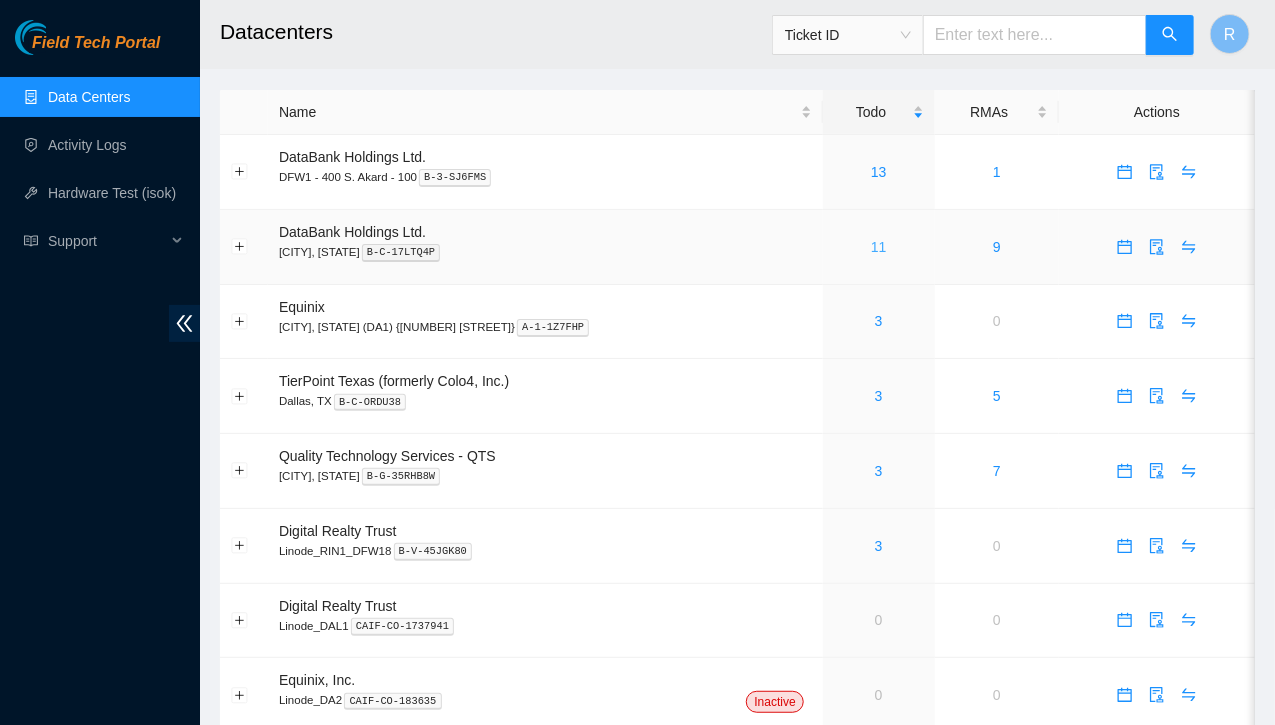 click on "11" at bounding box center [879, 247] 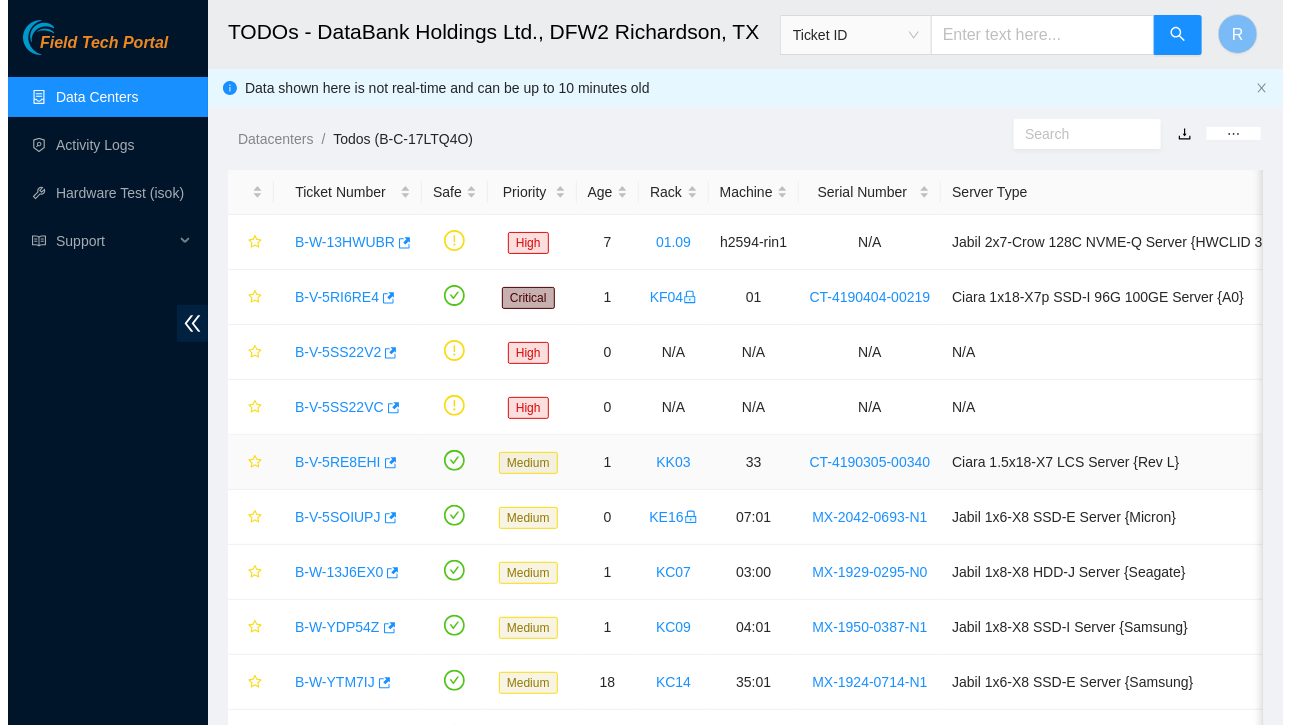 scroll, scrollTop: 166, scrollLeft: 0, axis: vertical 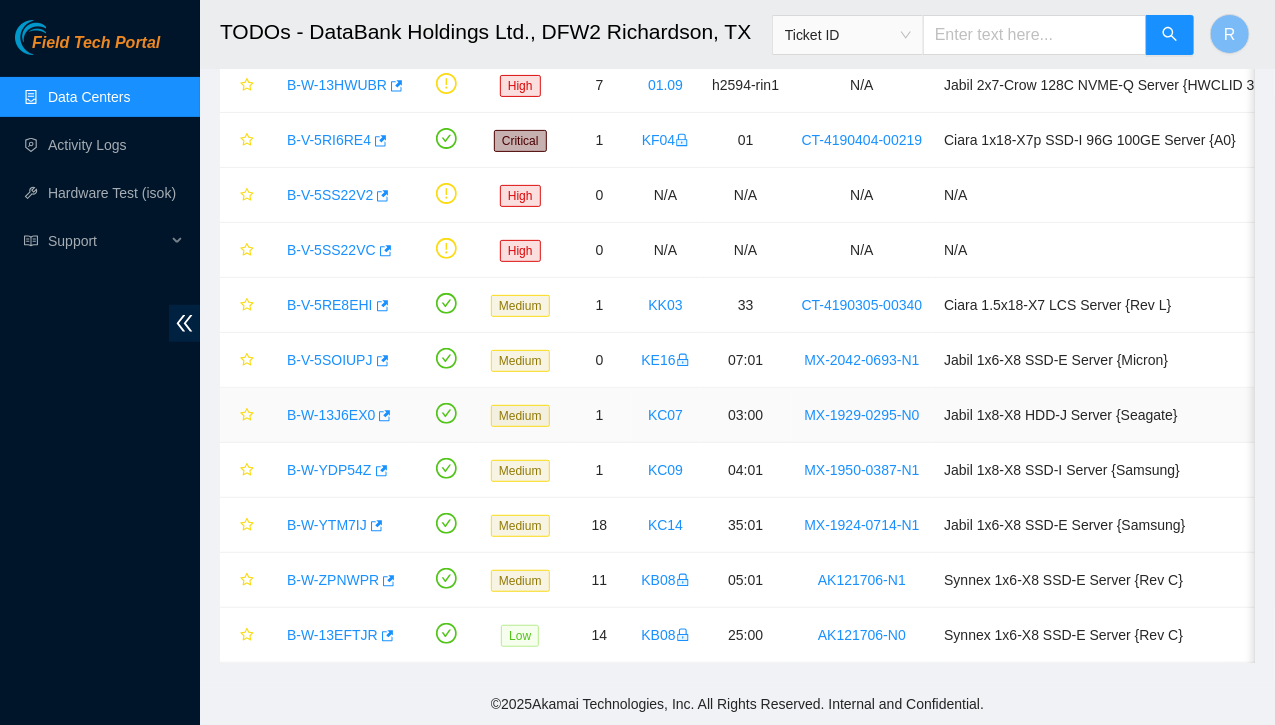 click on "B-W-13J6EX0" at bounding box center (331, 415) 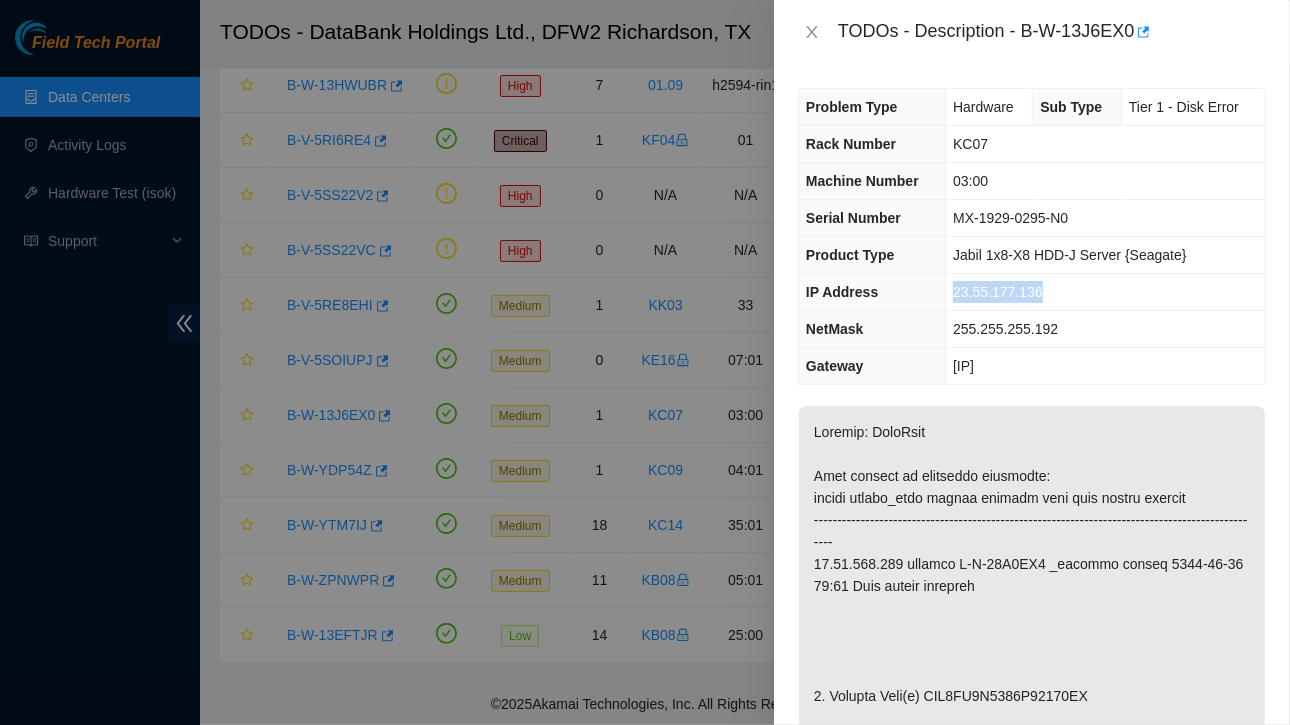 drag, startPoint x: 954, startPoint y: 282, endPoint x: 1049, endPoint y: 284, distance: 95.02105 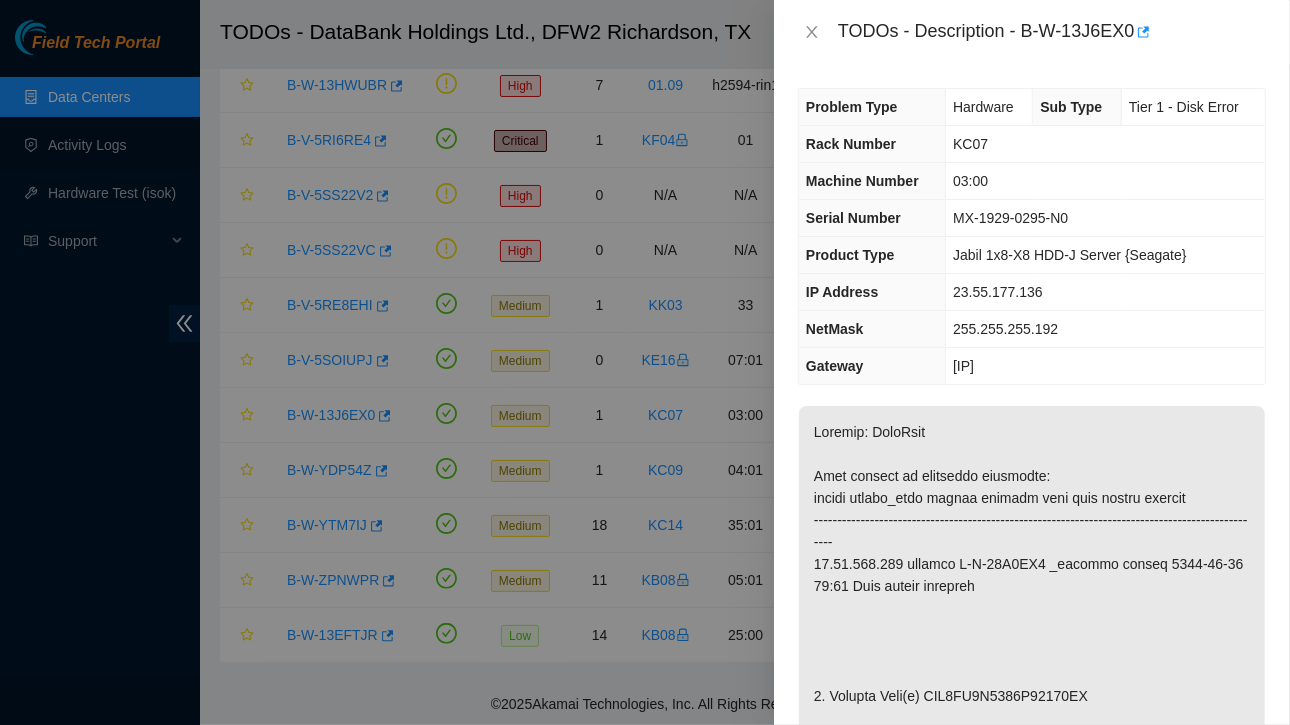 drag, startPoint x: 953, startPoint y: 325, endPoint x: 1060, endPoint y: 321, distance: 107.07474 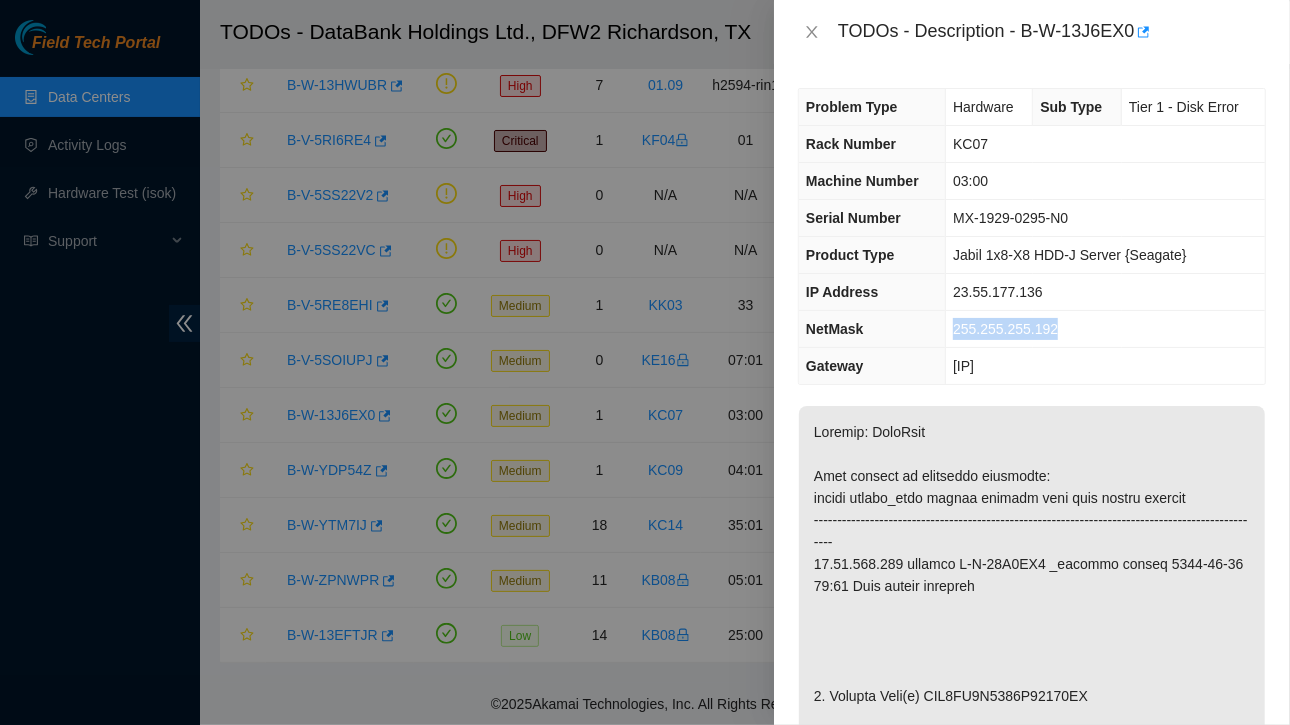 drag, startPoint x: 953, startPoint y: 325, endPoint x: 1058, endPoint y: 326, distance: 105.00476 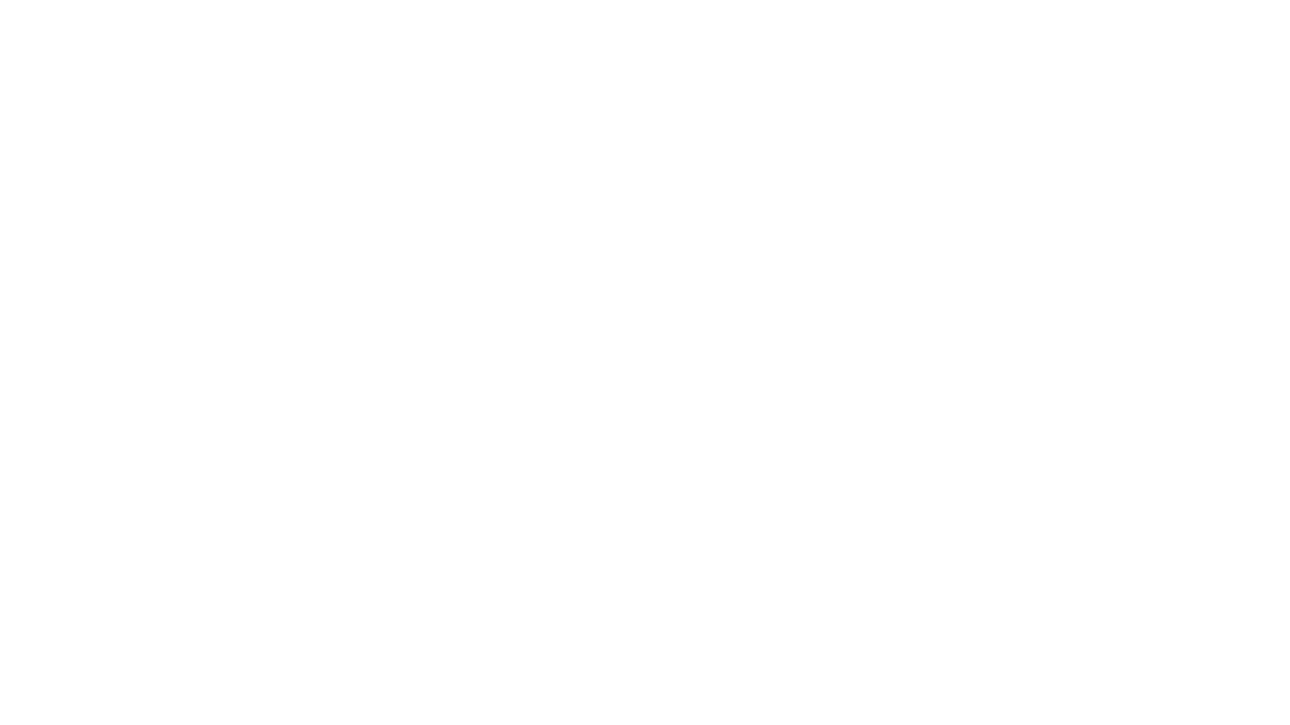 scroll, scrollTop: 0, scrollLeft: 0, axis: both 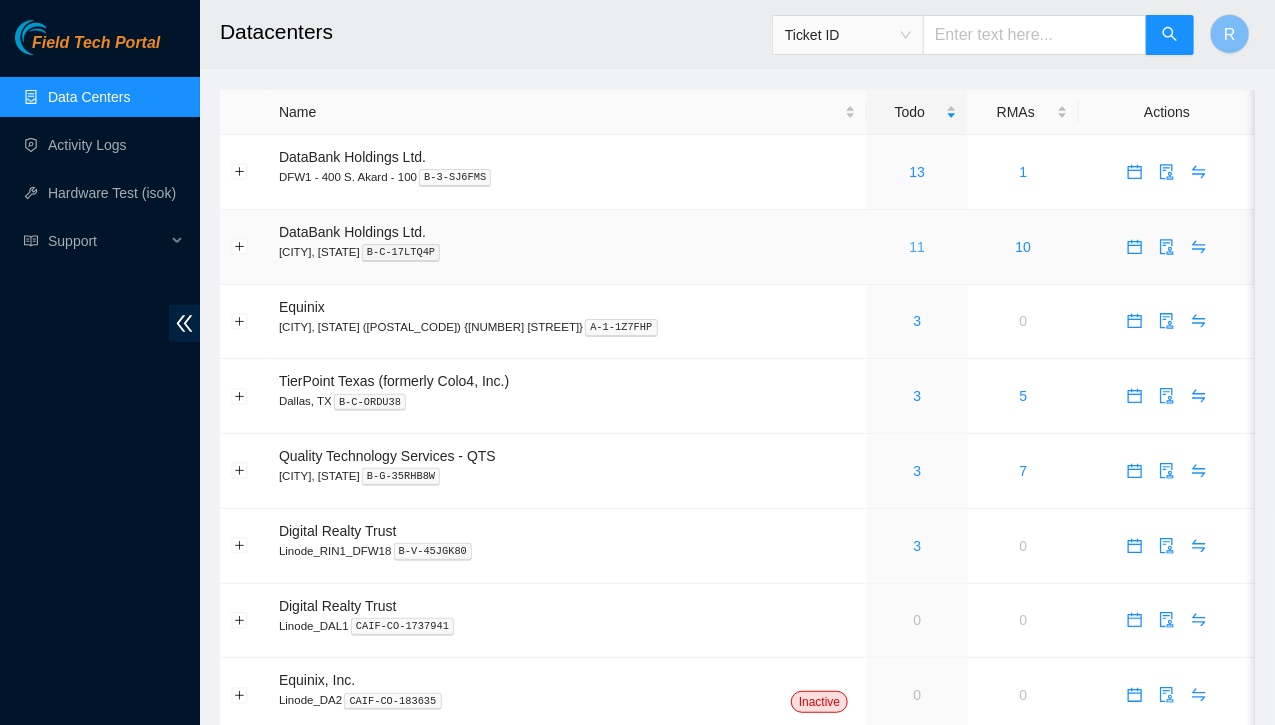 click on "11" at bounding box center (918, 247) 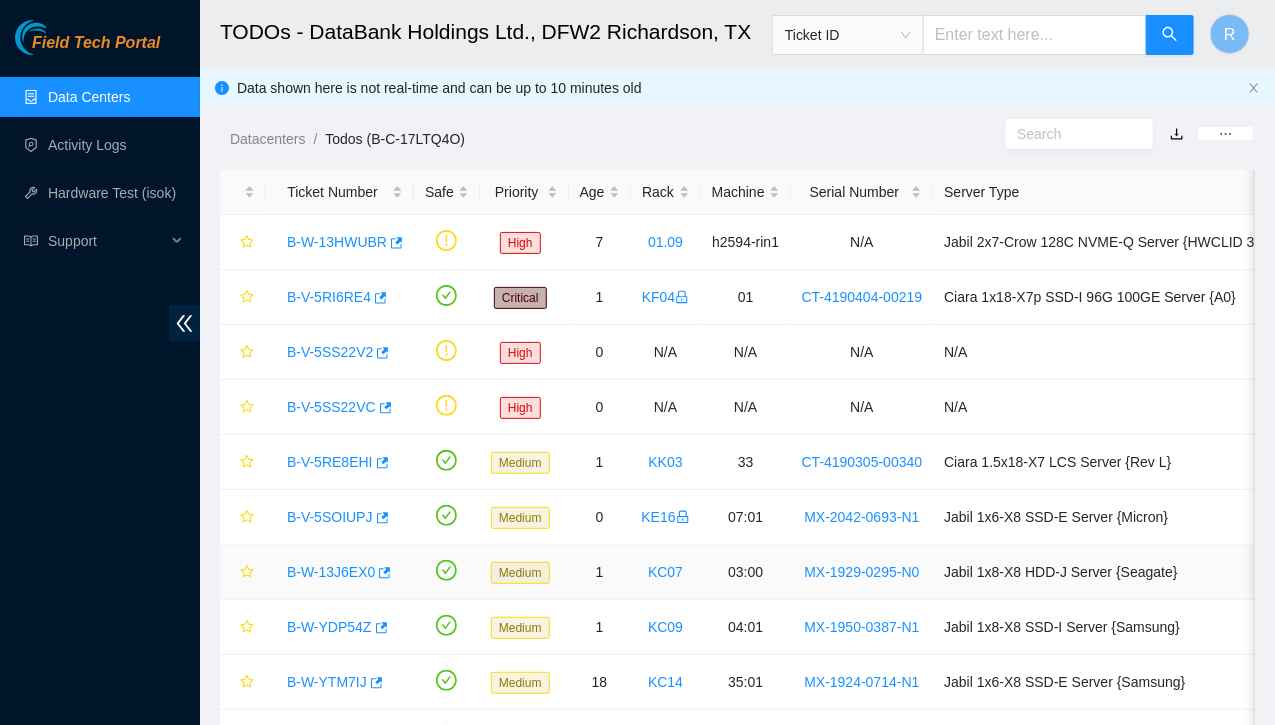 click on "B-W-13J6EX0" at bounding box center (331, 572) 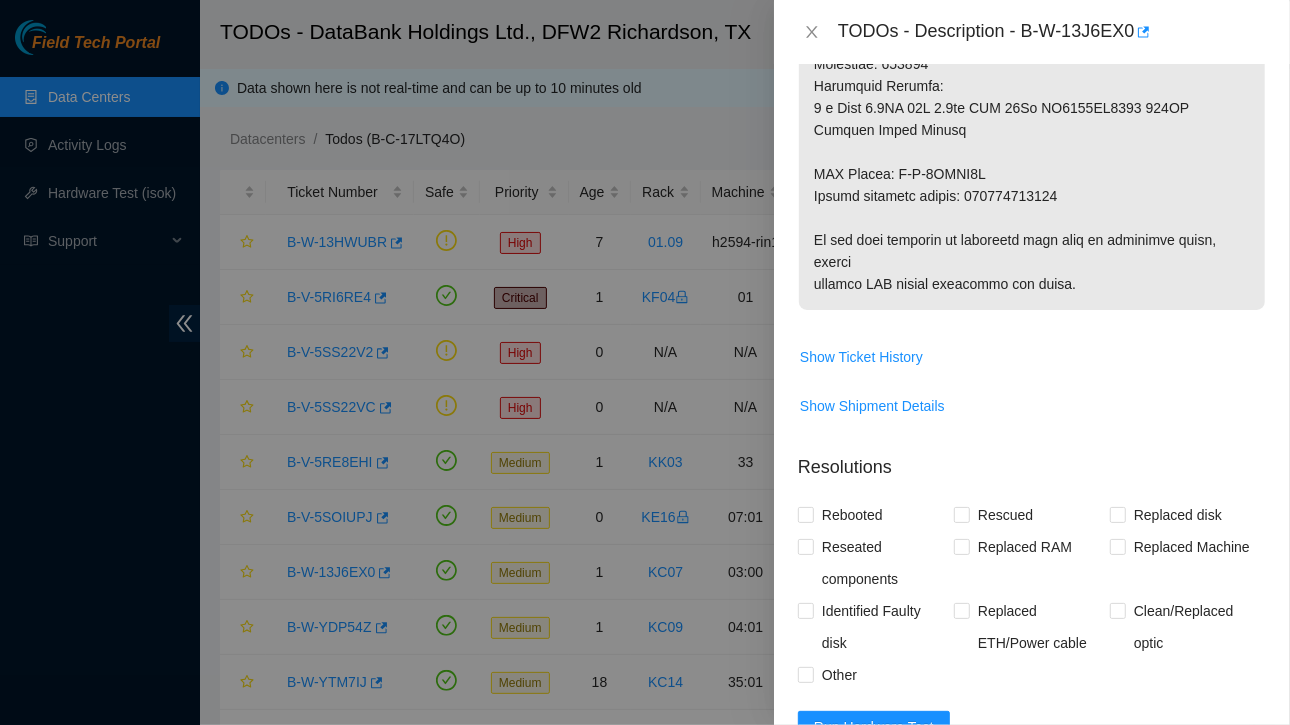scroll, scrollTop: 1609, scrollLeft: 0, axis: vertical 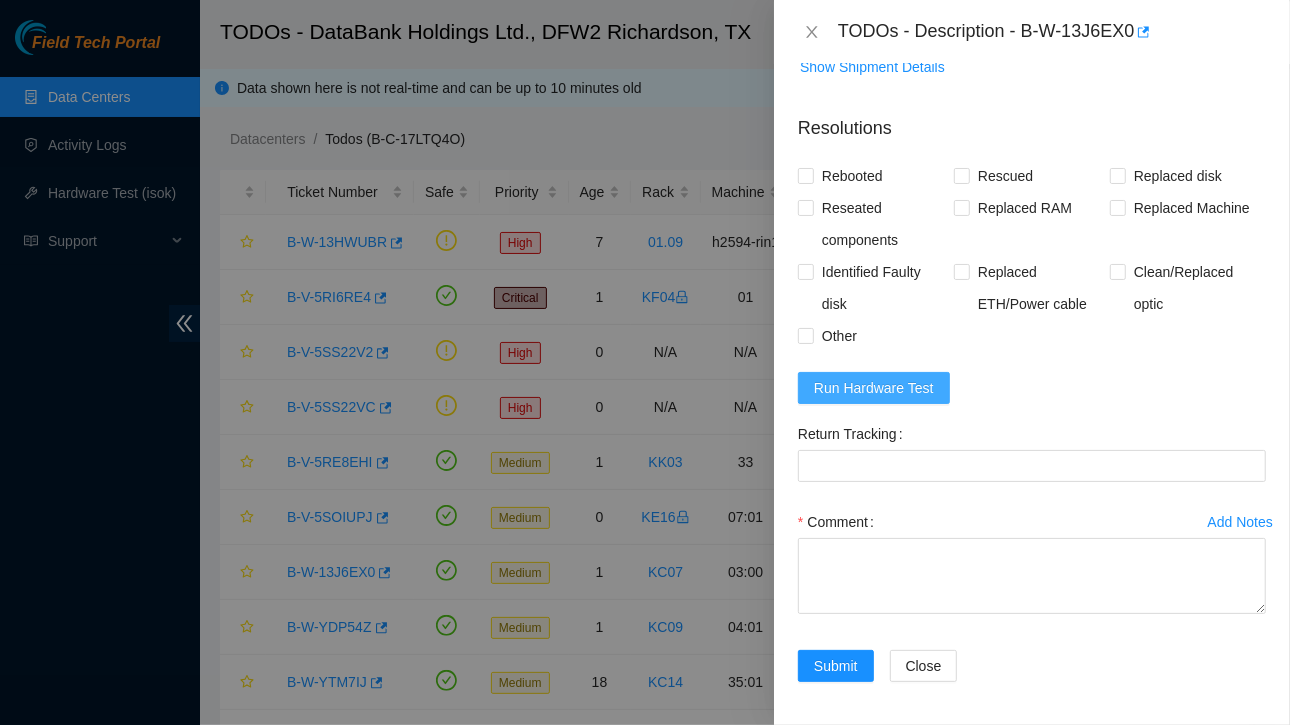 click on "Run Hardware Test" at bounding box center (874, 388) 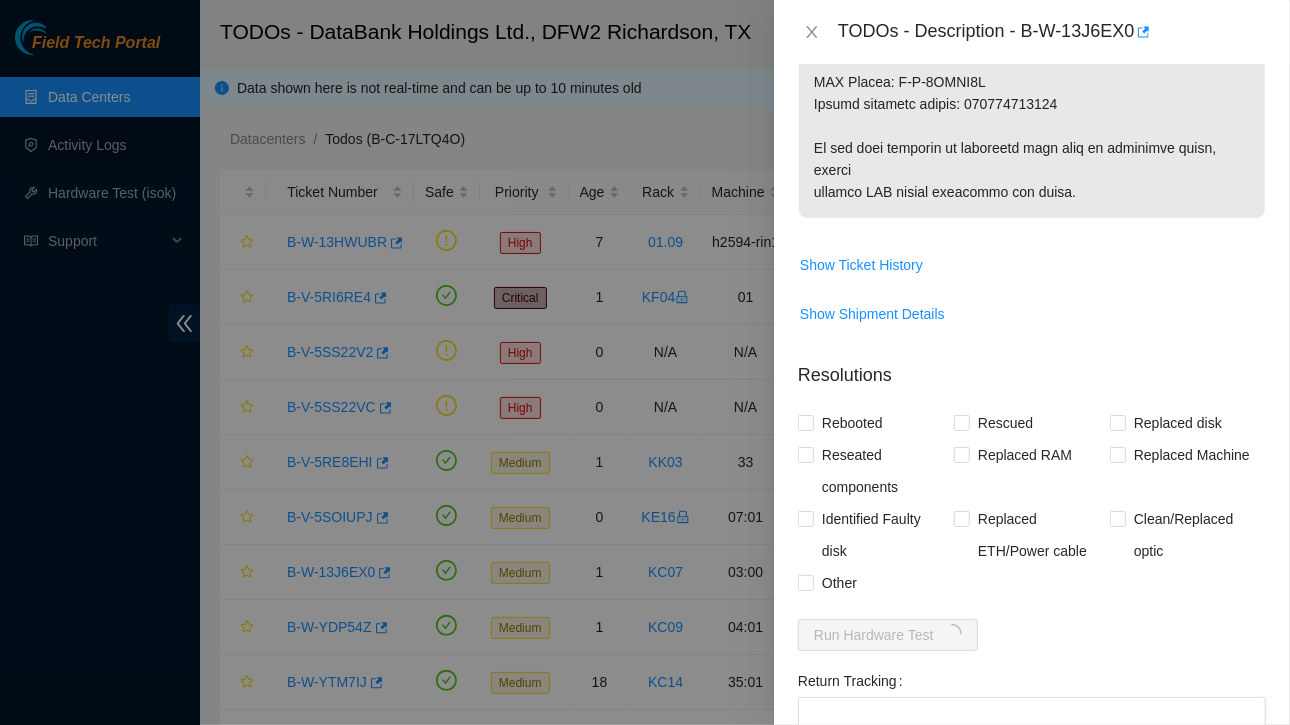 scroll, scrollTop: 1609, scrollLeft: 0, axis: vertical 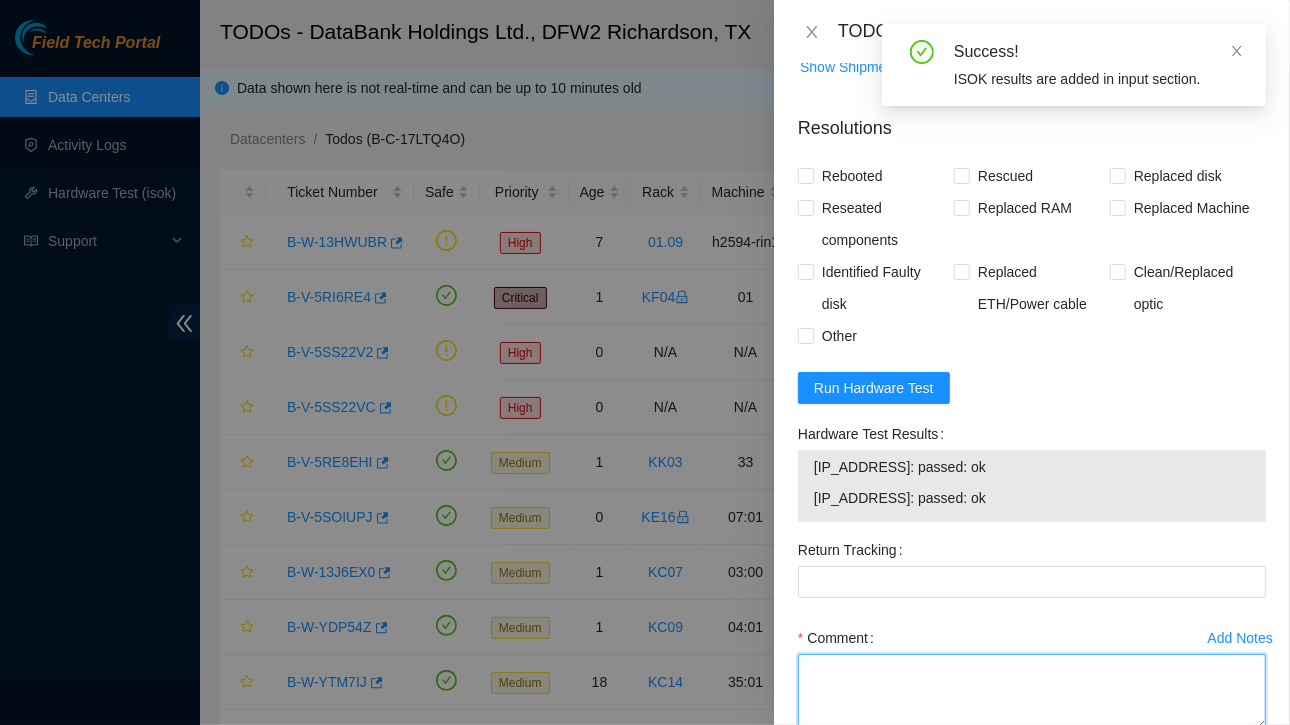 click on "Comment" at bounding box center [1032, 692] 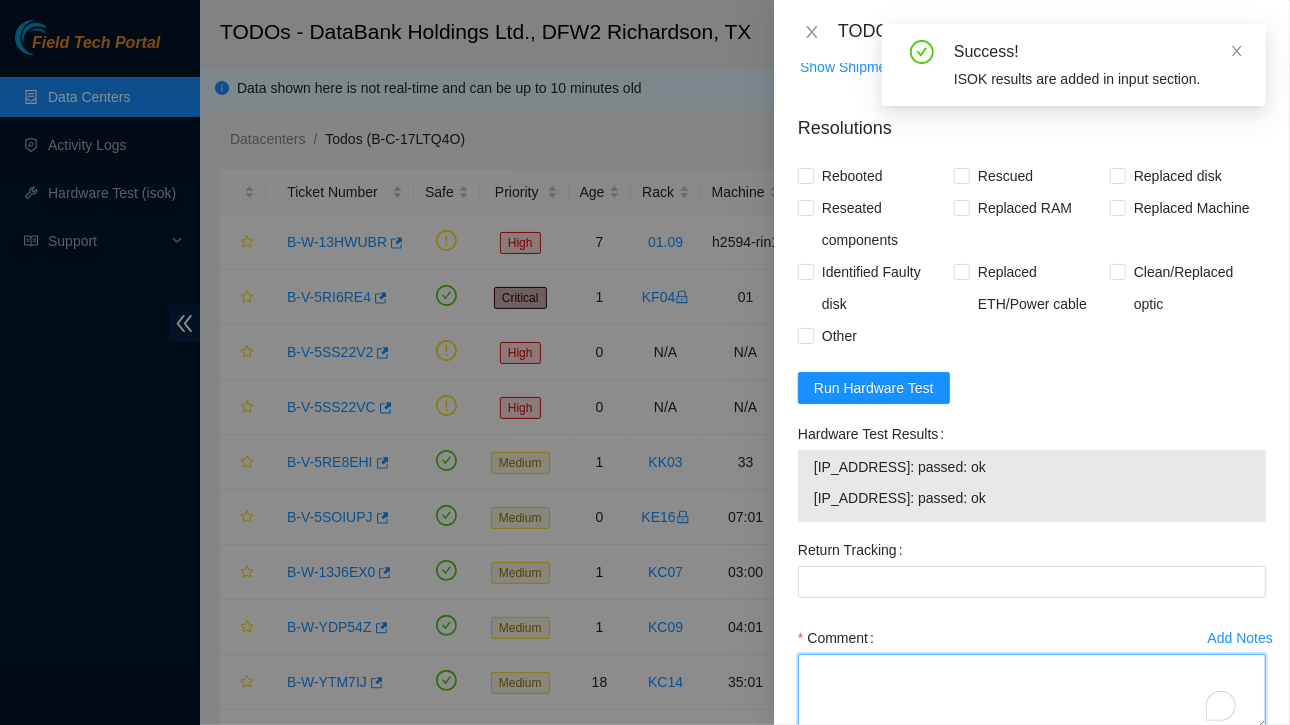 paste on "Ticket :B-W-13J6EX0
Service Order: B-V-5RUBY69
Tracking Numbers: 463470037916
Serial of New disk:WFKA8R84
Serial of Bad disk:WFK4CK9B0000C94845LG
RMA Return: B-V-5RUBY6I
Return tracking number: 463470037927" 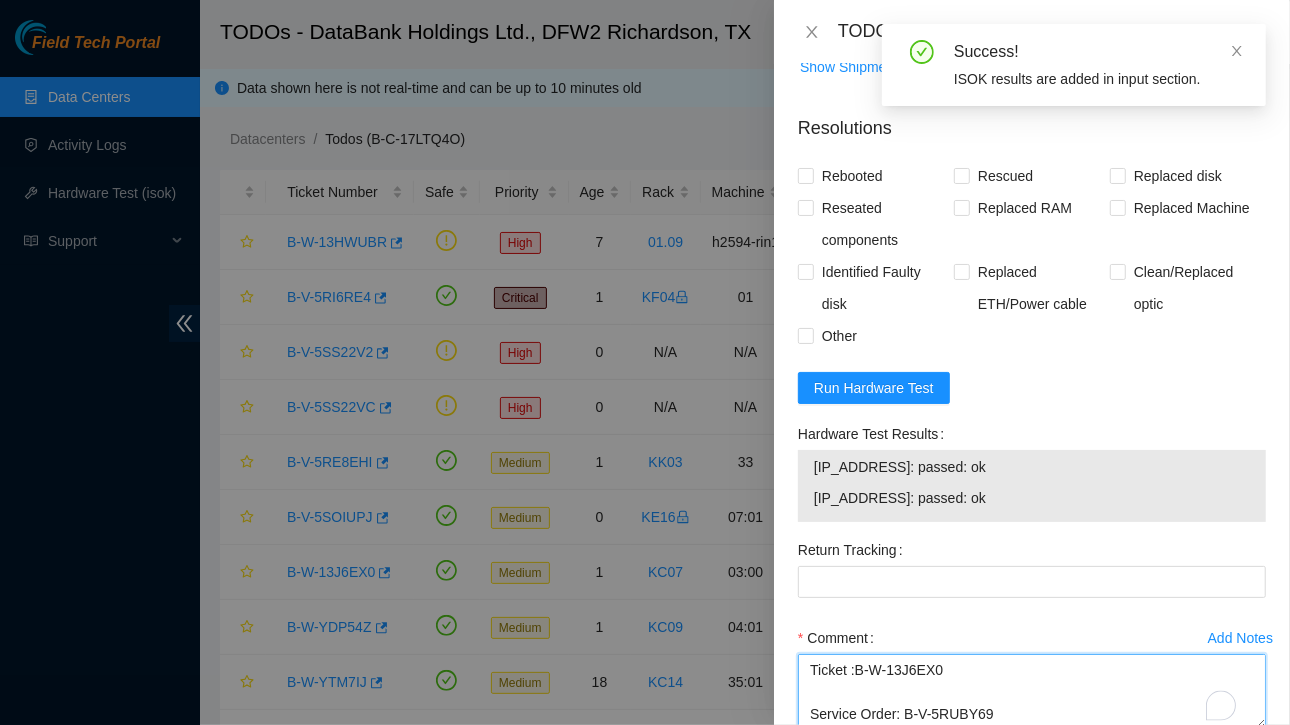 scroll, scrollTop: 280, scrollLeft: 0, axis: vertical 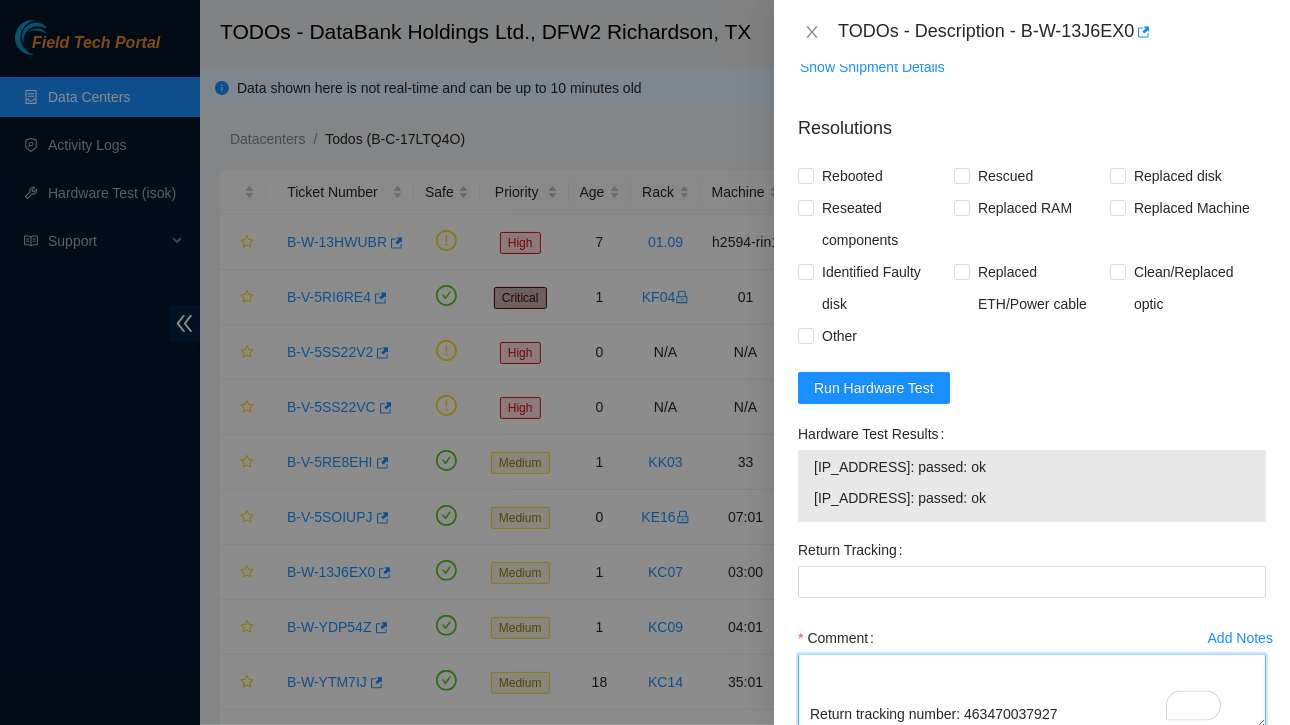 drag, startPoint x: 962, startPoint y: 669, endPoint x: 1067, endPoint y: 673, distance: 105.076164 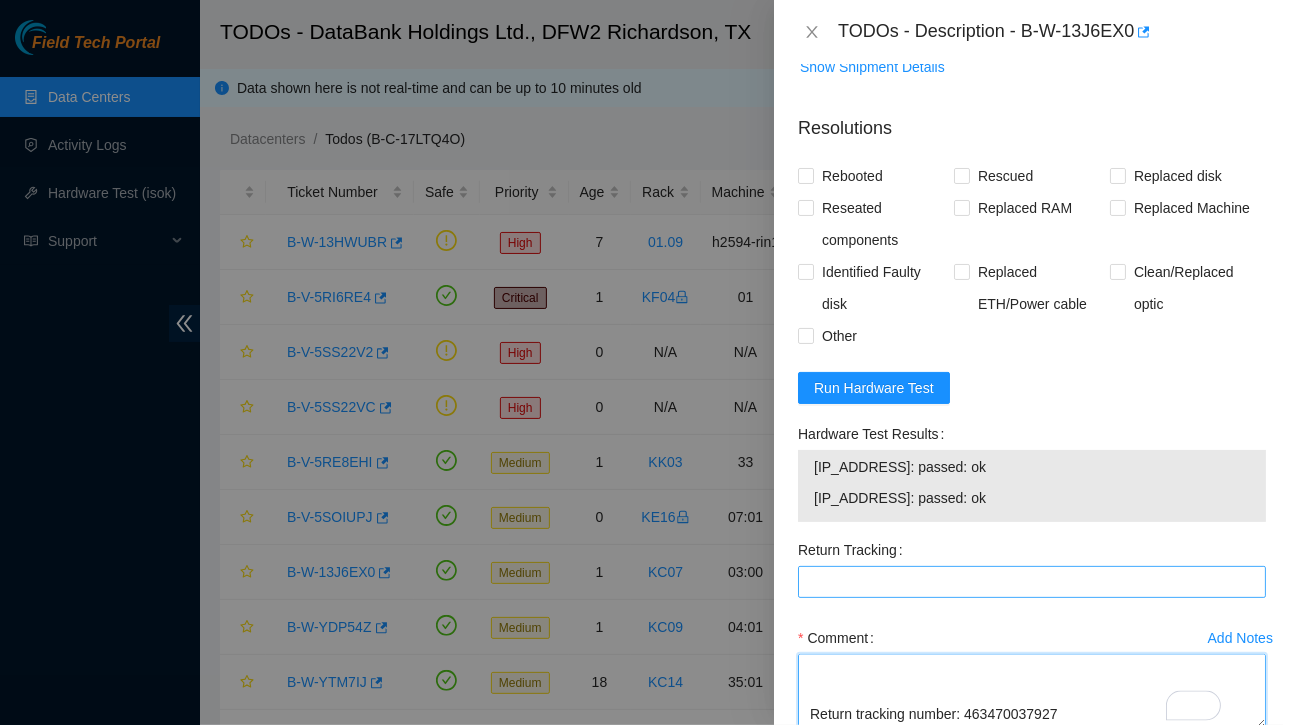 type on "Ticket :B-W-13J6EX0
Service Order: B-V-5RUBY69
Tracking Numbers: 463470037916
Serial of New disk:WFKA8R84
Serial of Bad disk:WFK4CK9B0000C94845LG
RMA Return: B-V-5RUBY6I
Return tracking number: 463470037927" 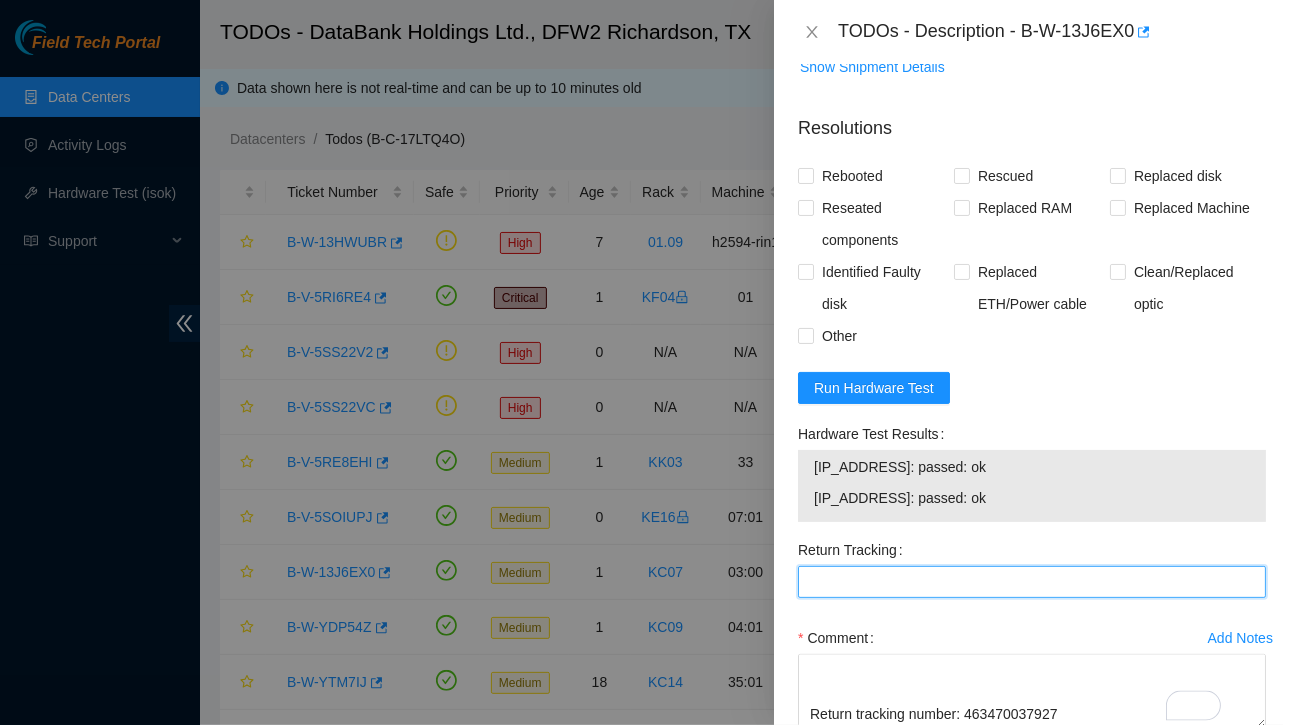 click on "Return Tracking" at bounding box center [1032, 582] 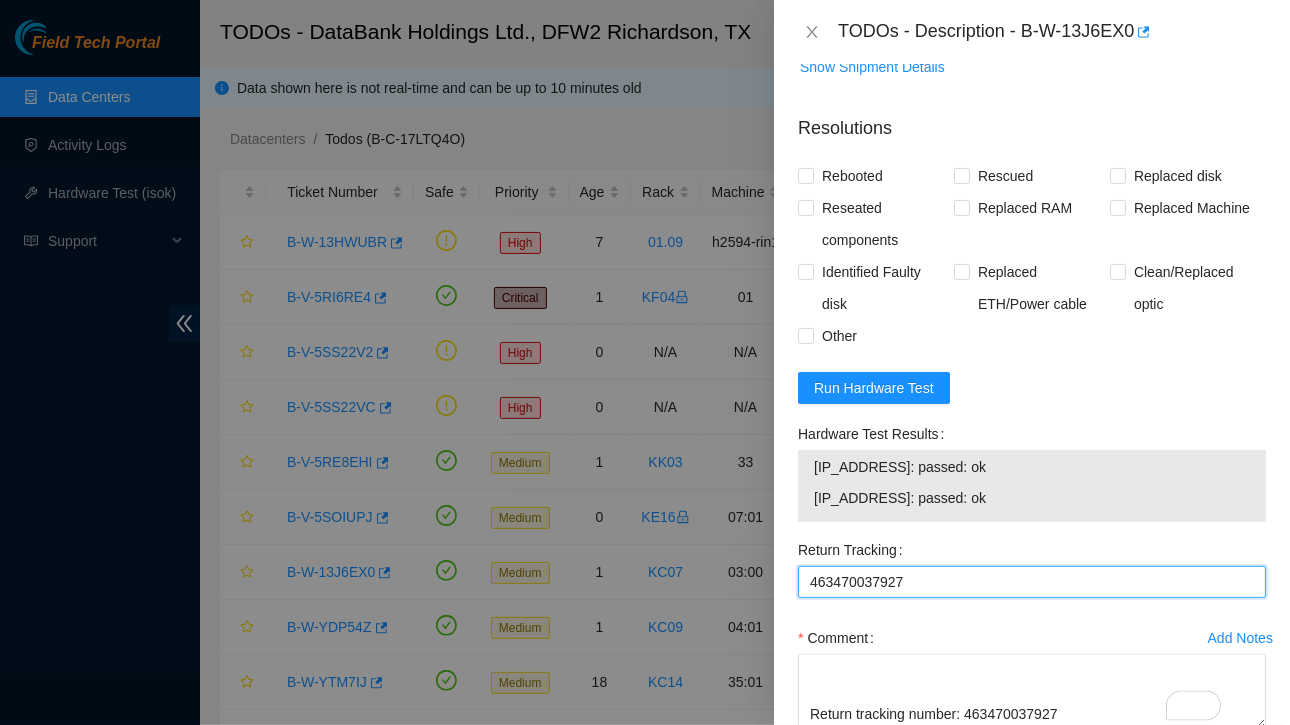 scroll, scrollTop: 1740, scrollLeft: 0, axis: vertical 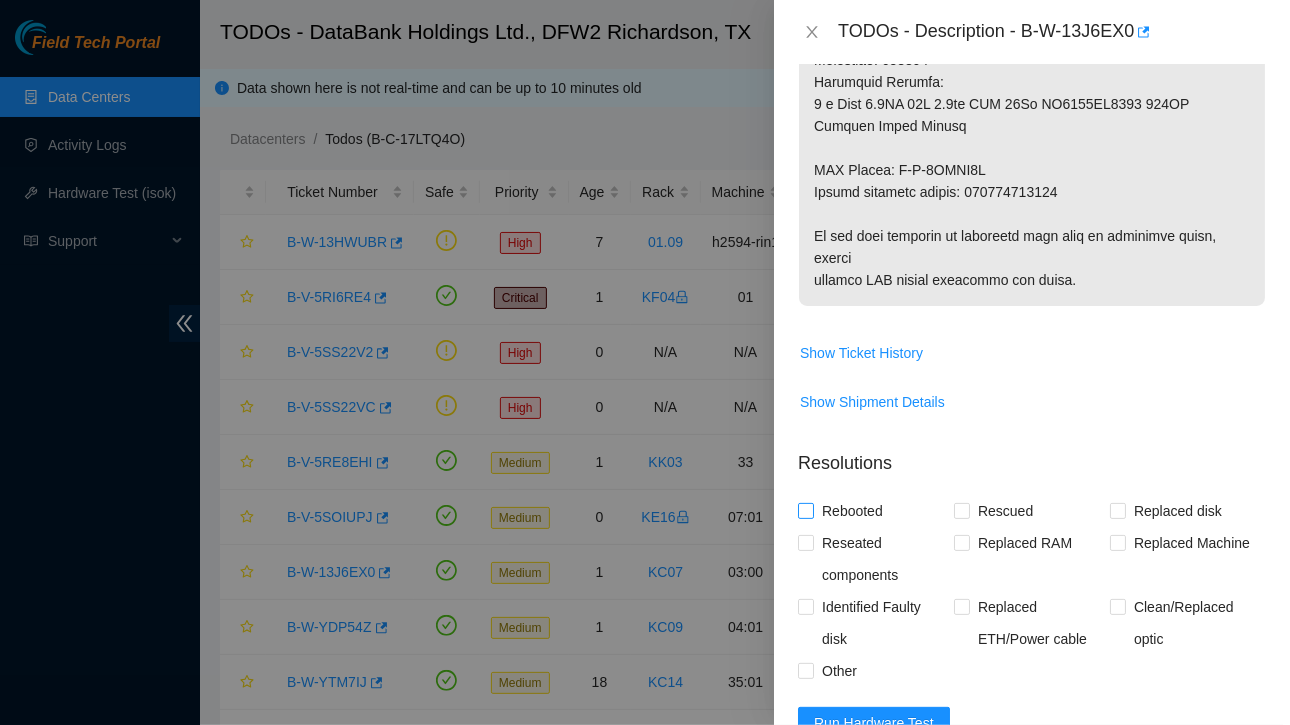 type on "463470037927" 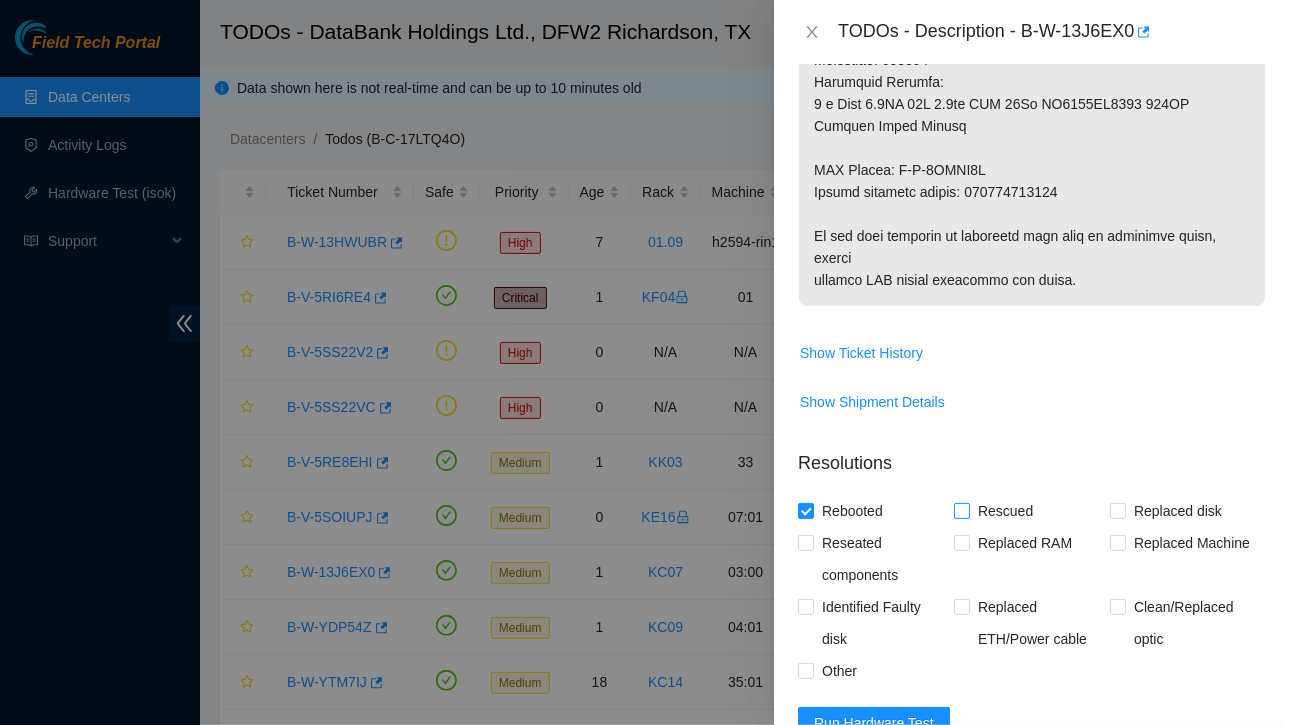 click on "Rescued" at bounding box center [961, 510] 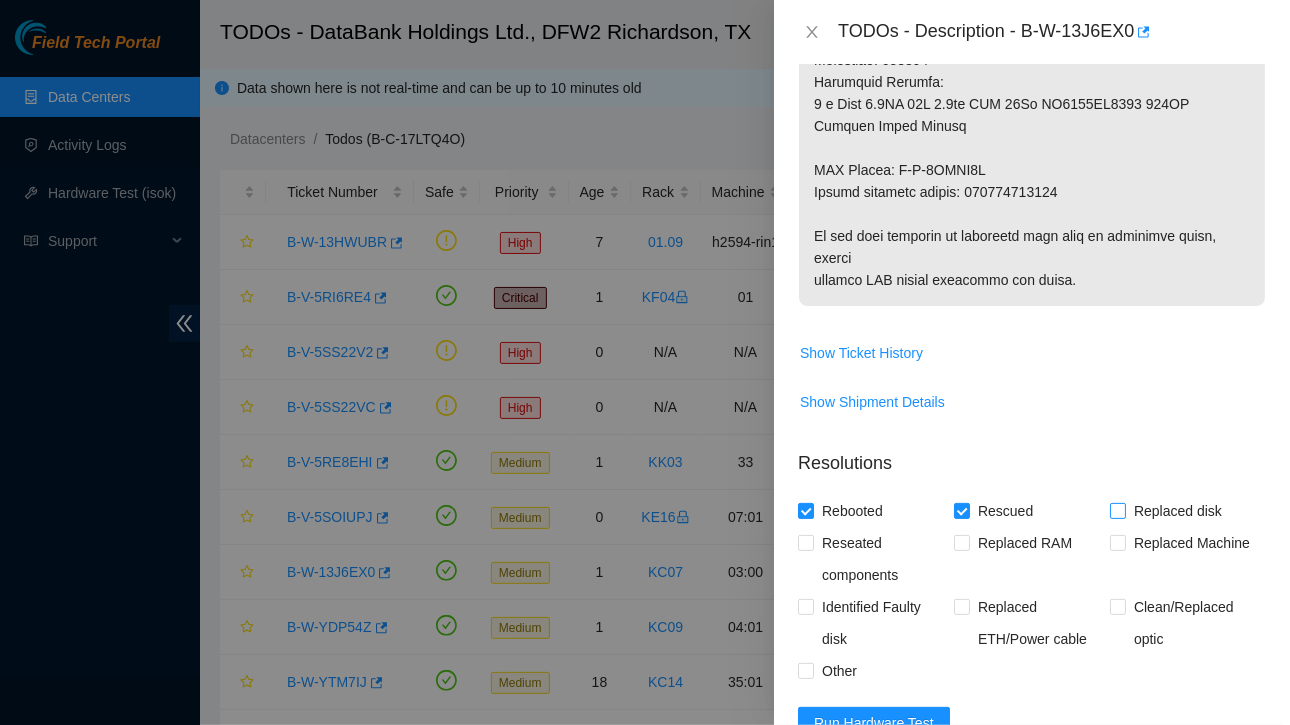 click on "Replaced disk" at bounding box center (1117, 510) 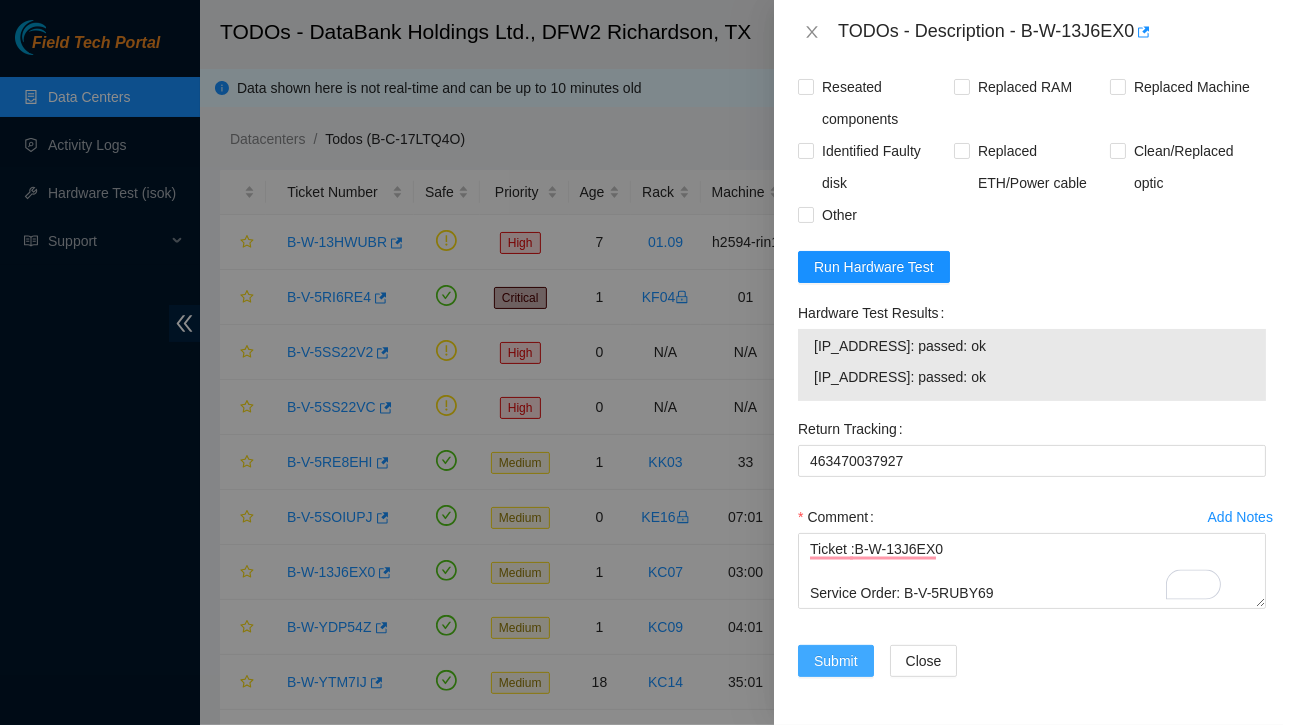 click on "Submit" at bounding box center (836, 661) 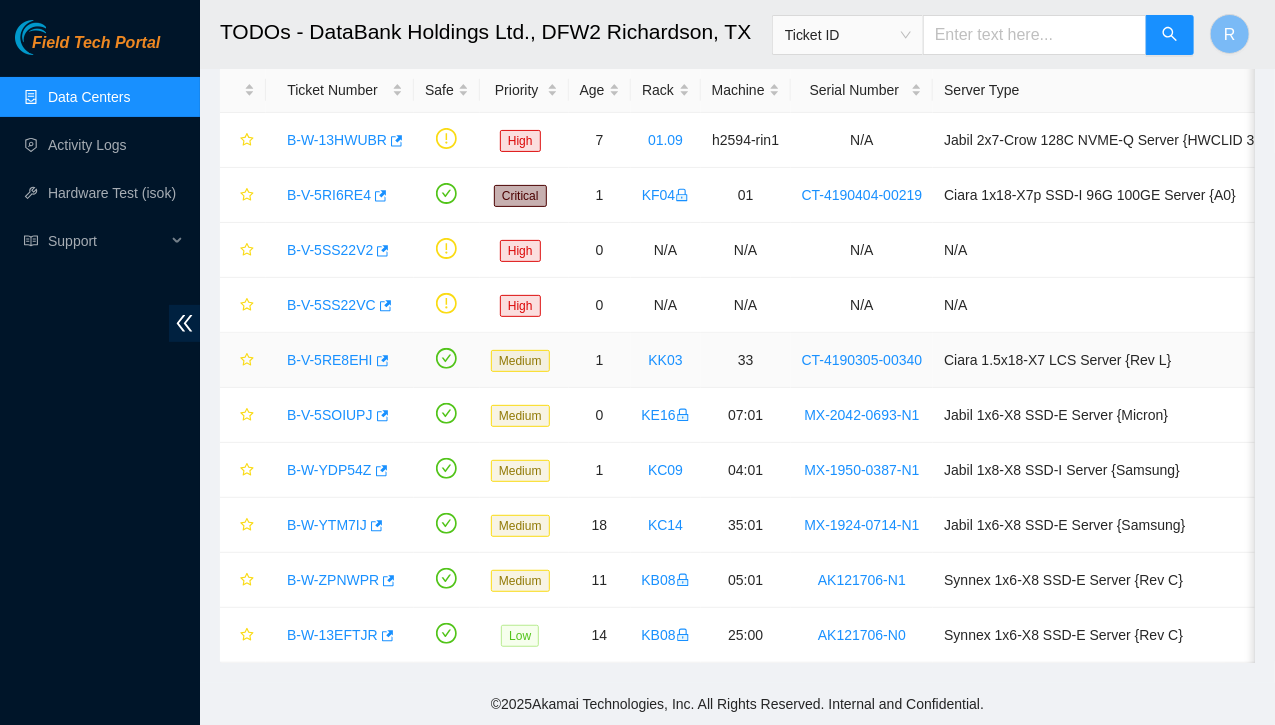 click on "B-V-5RE8EHI" at bounding box center [330, 360] 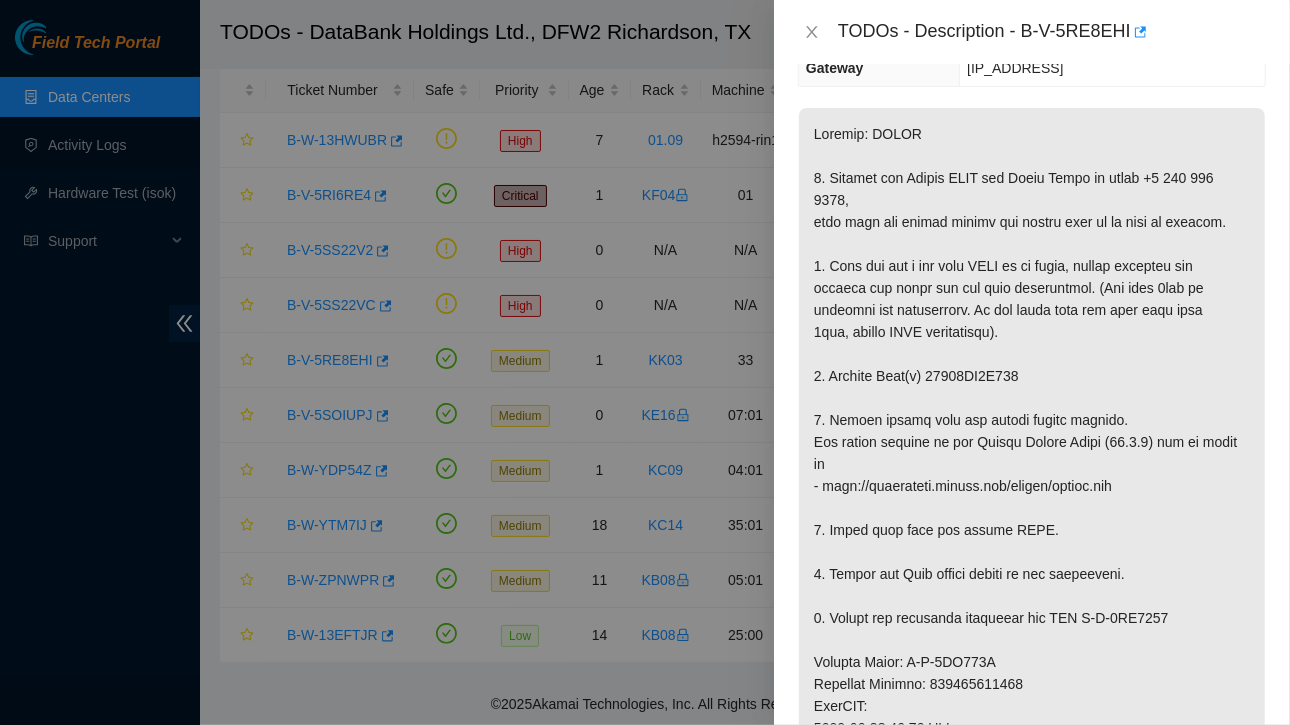 scroll, scrollTop: 0, scrollLeft: 0, axis: both 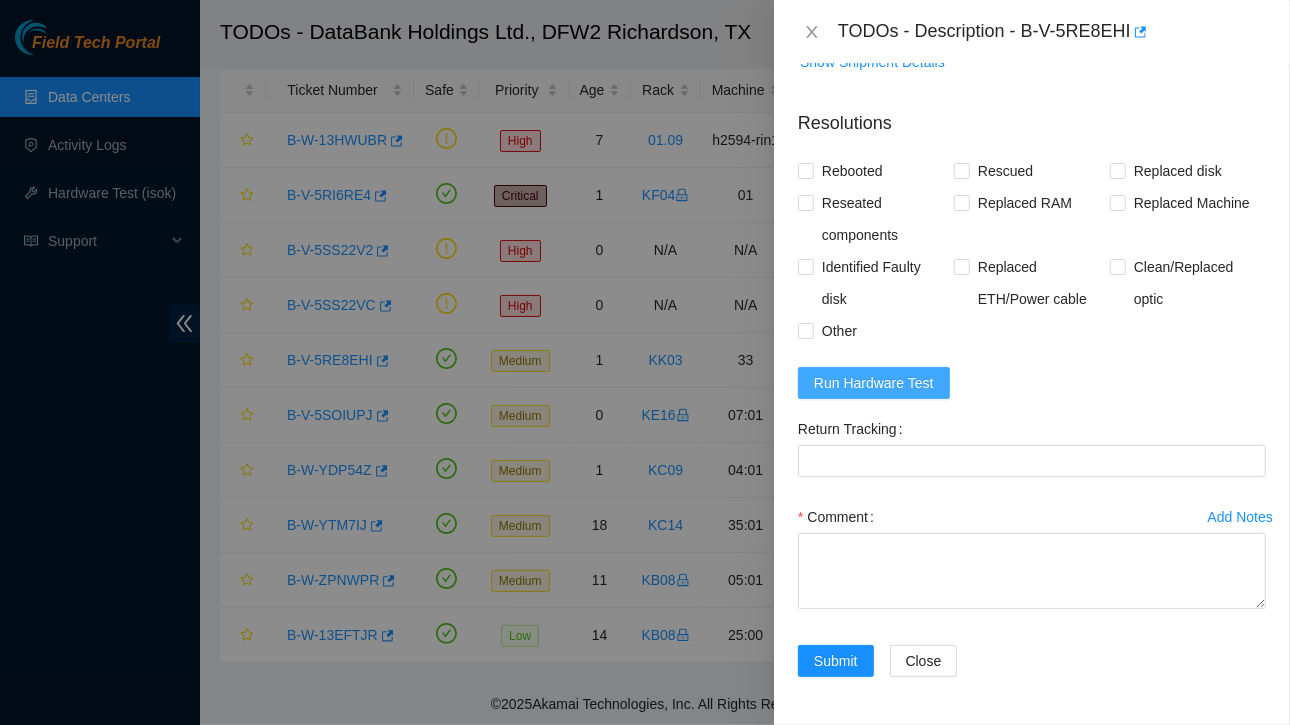 click on "Run Hardware Test" at bounding box center (874, 383) 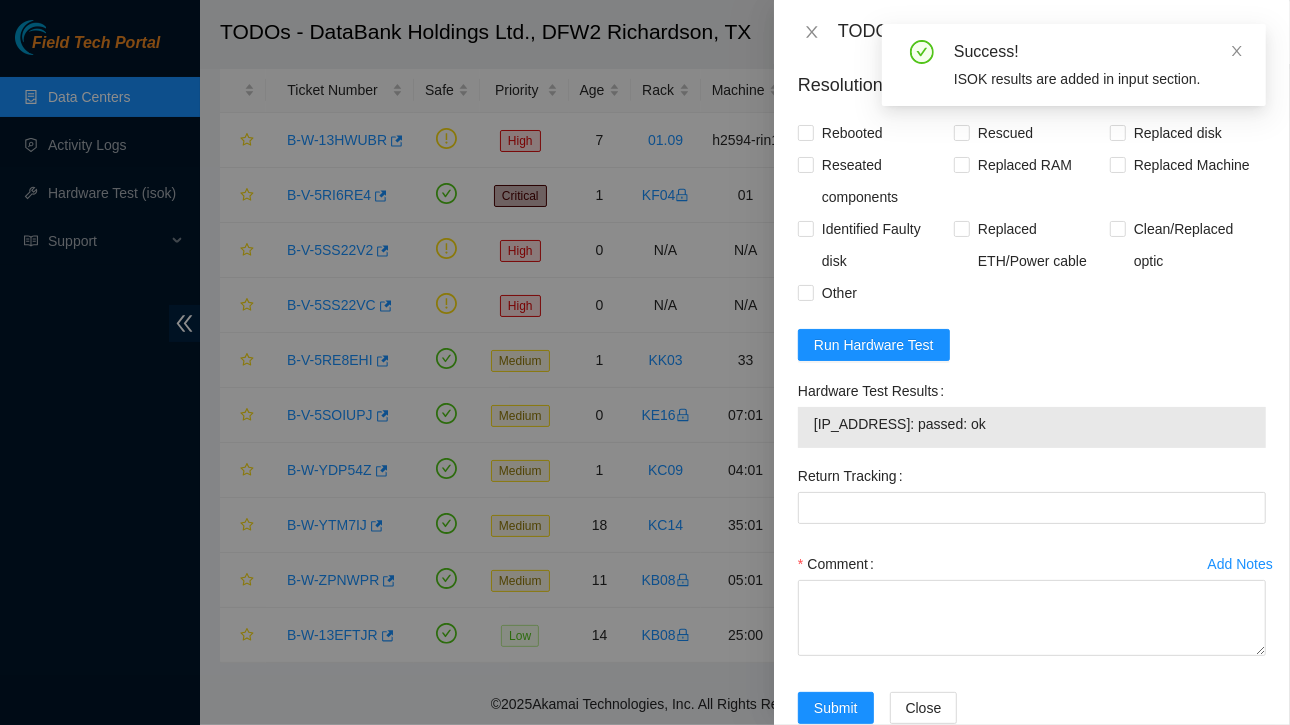 scroll, scrollTop: 1672, scrollLeft: 0, axis: vertical 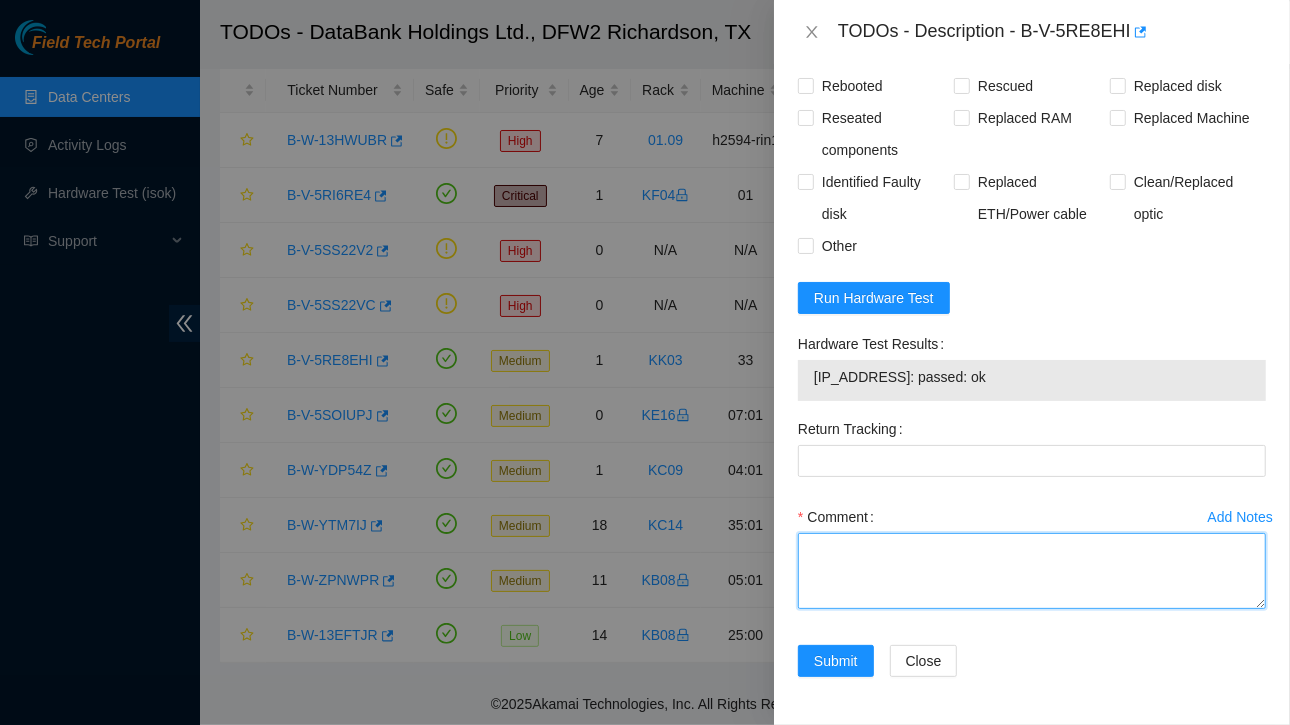 click on "Comment" at bounding box center [1032, 571] 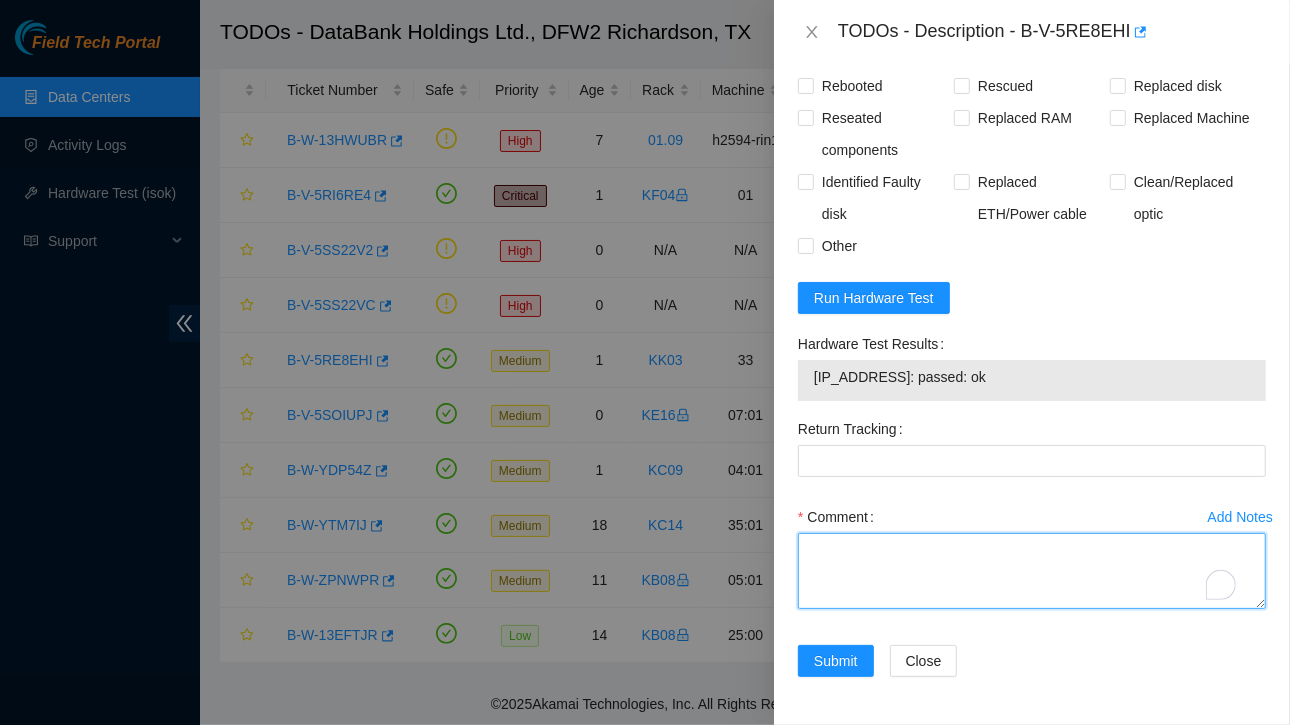 paste on "Ticket :B-V-5RE8EHI
Service Order: B-V-5RU113T
Tracking Numbers: 463470037776
Serial of New disk:S45RNC0R904991
Serial of Bad disk:18521FD9F043
RMA Return: B-V-5RU1142
Return tracking number: 463470037787" 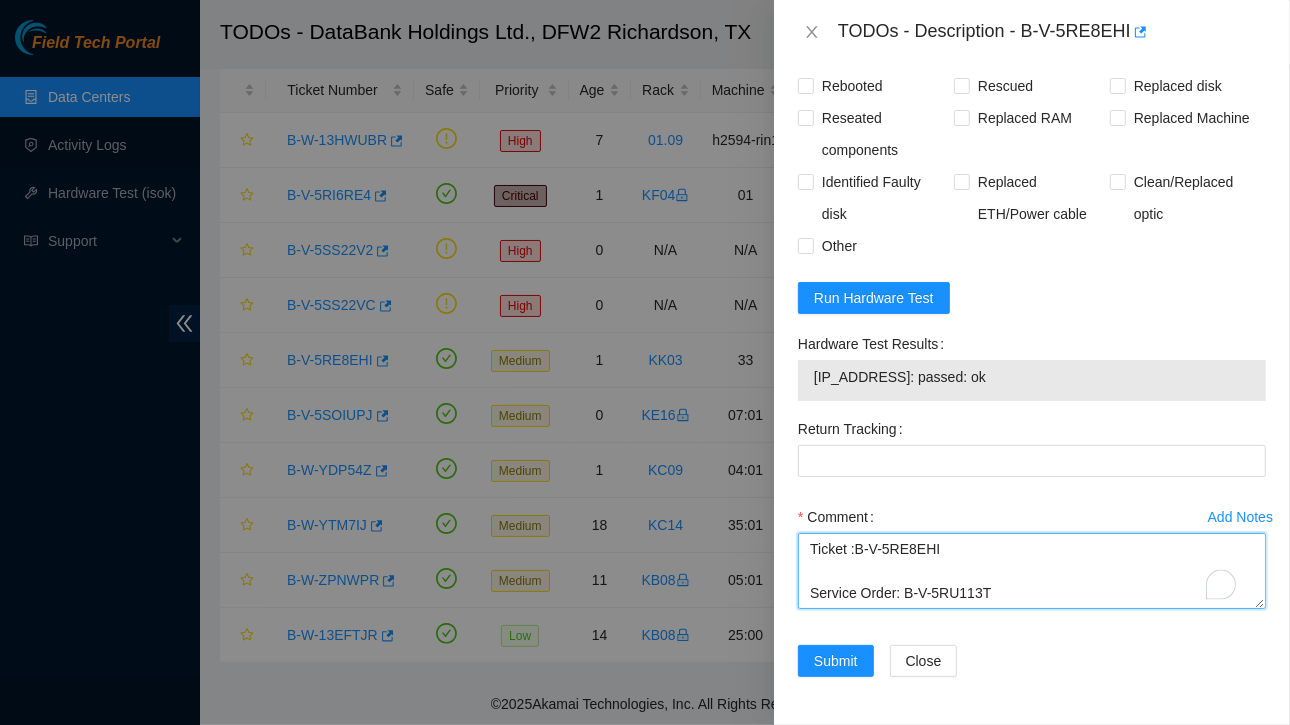 scroll, scrollTop: 214, scrollLeft: 0, axis: vertical 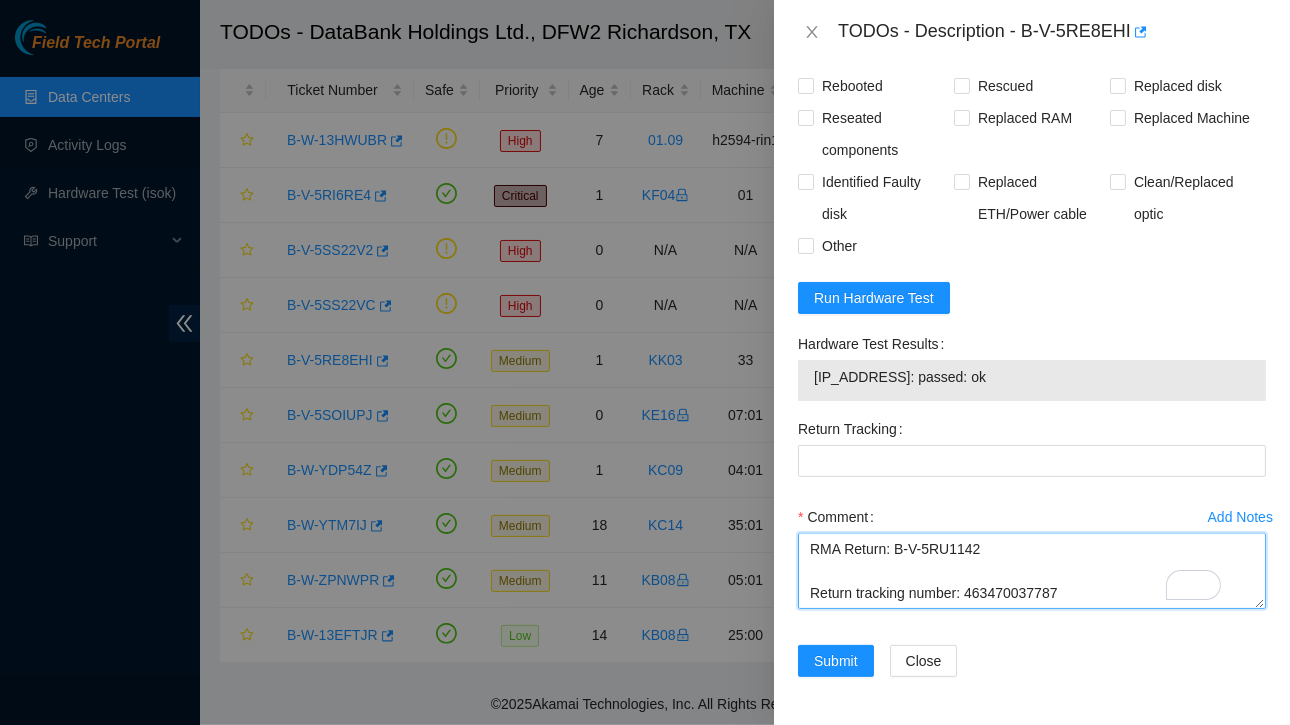 drag, startPoint x: 962, startPoint y: 596, endPoint x: 1064, endPoint y: 599, distance: 102.044106 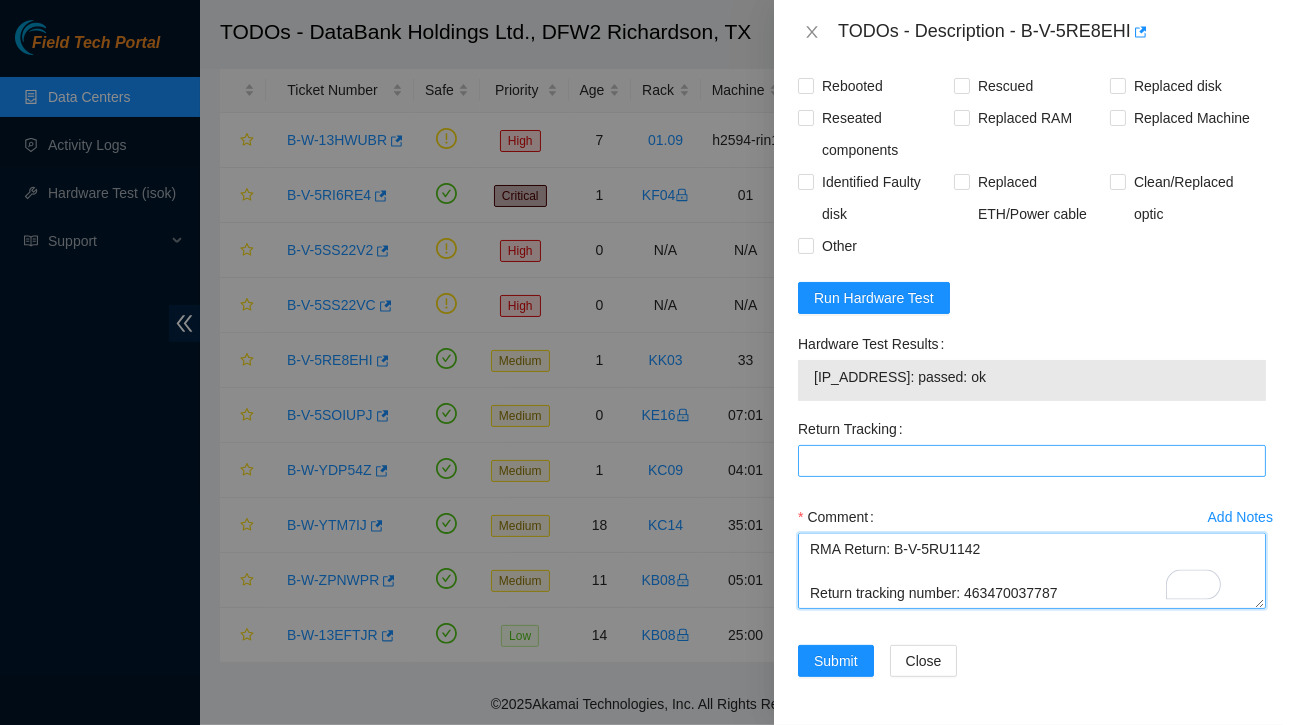 type on "Ticket :B-V-5RE8EHI
Service Order: B-V-5RU113T
Tracking Numbers: 463470037776
Serial of New disk:S45RNC0R904991
Serial of Bad disk:18521FD9F043
RMA Return: B-V-5RU1142
Return tracking number: 463470037787" 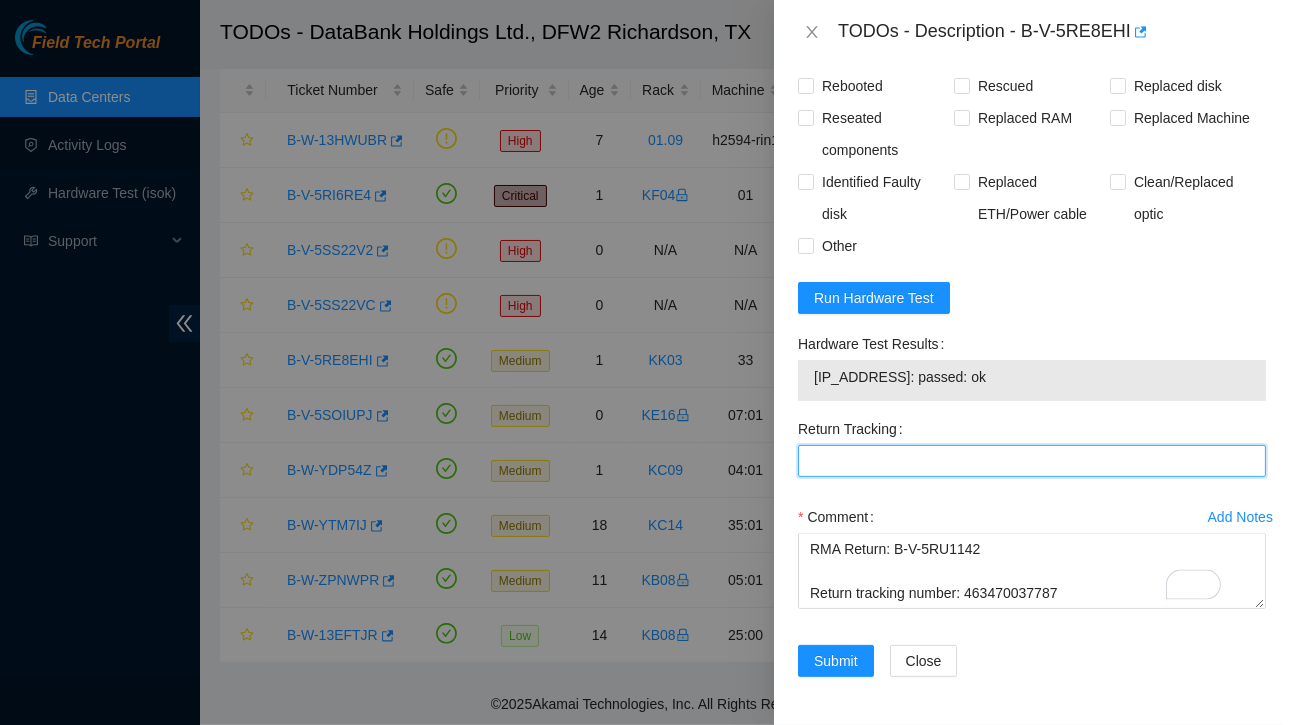 click on "Return Tracking" at bounding box center (1032, 461) 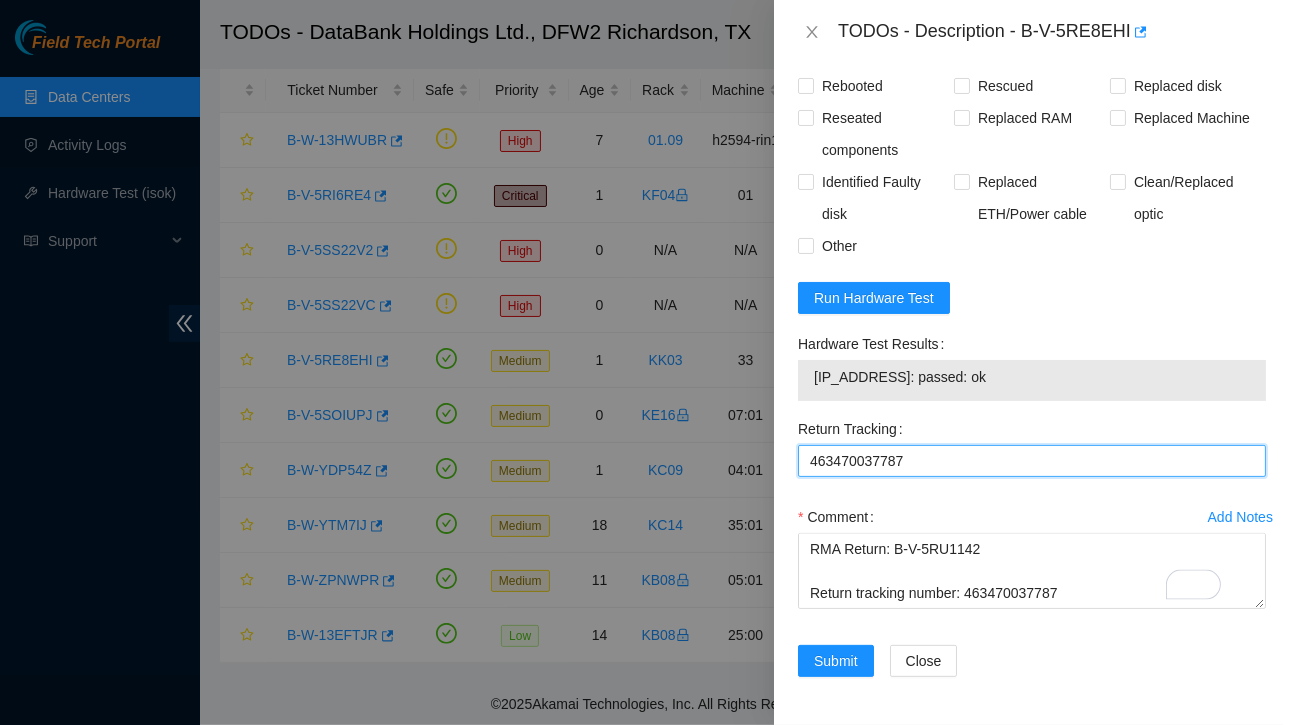 scroll, scrollTop: 1529, scrollLeft: 0, axis: vertical 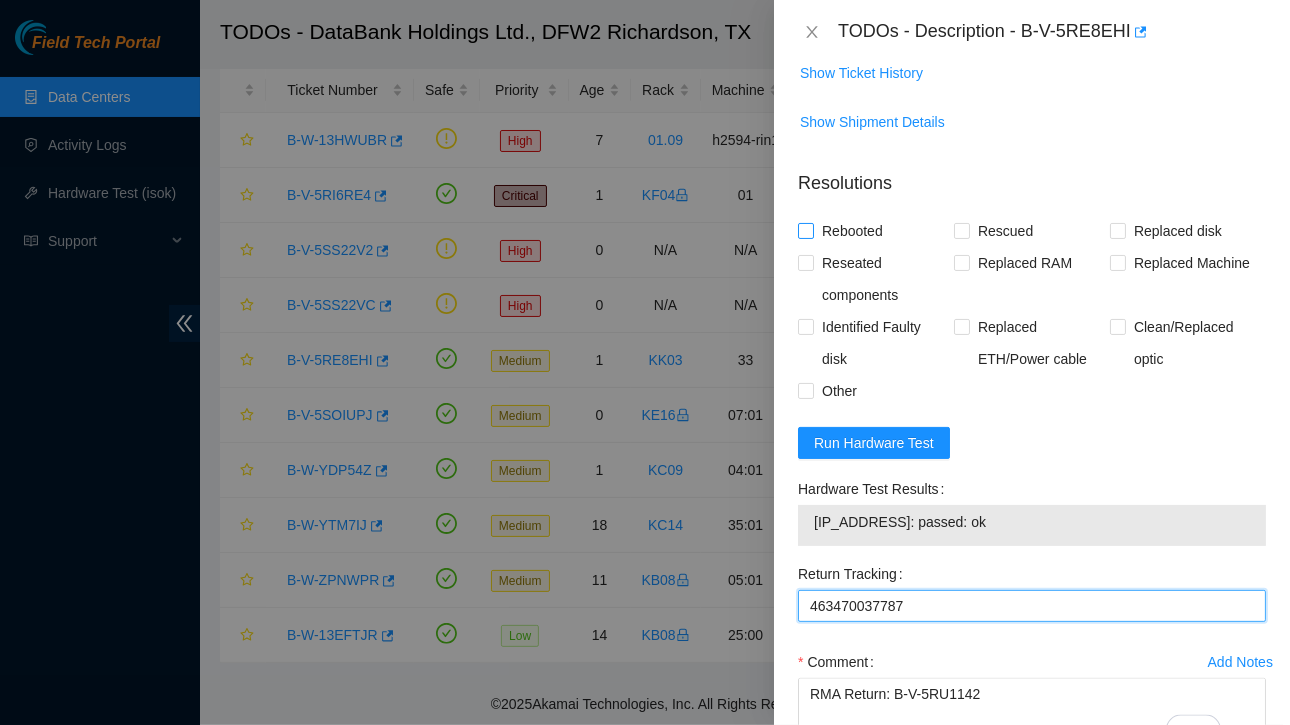 type on "463470037787" 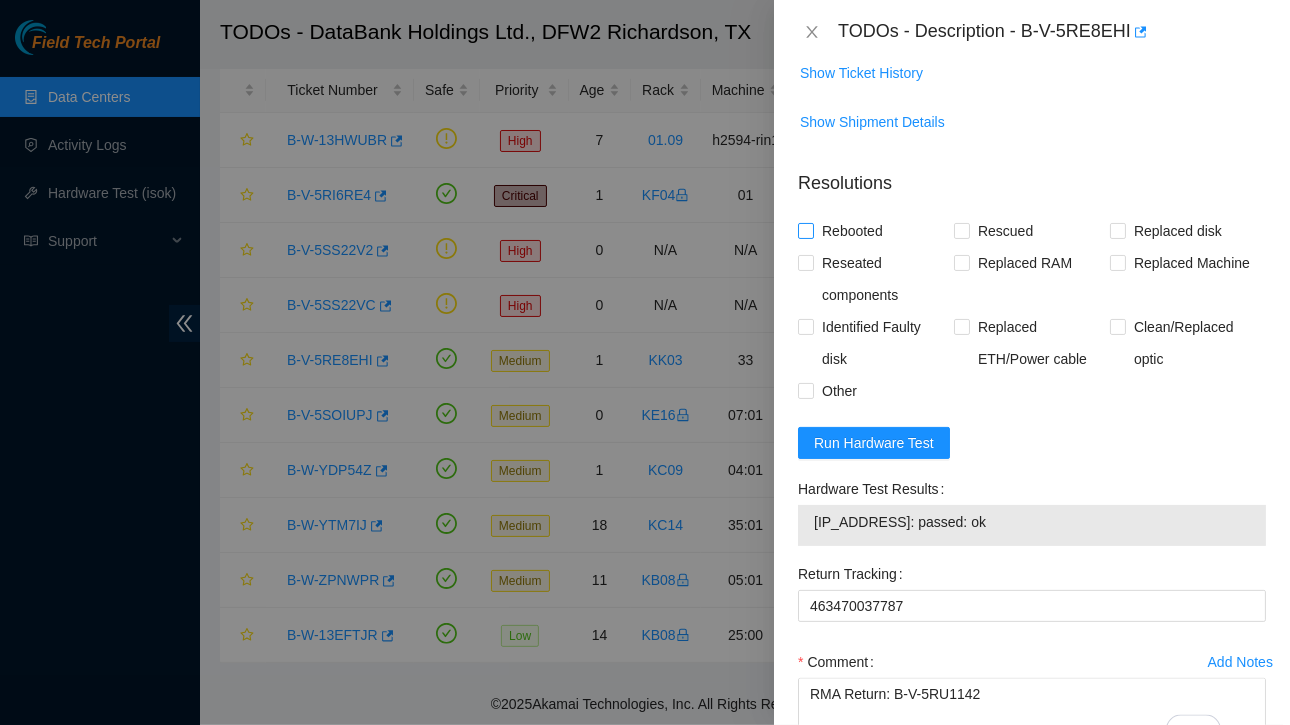 click at bounding box center (806, 231) 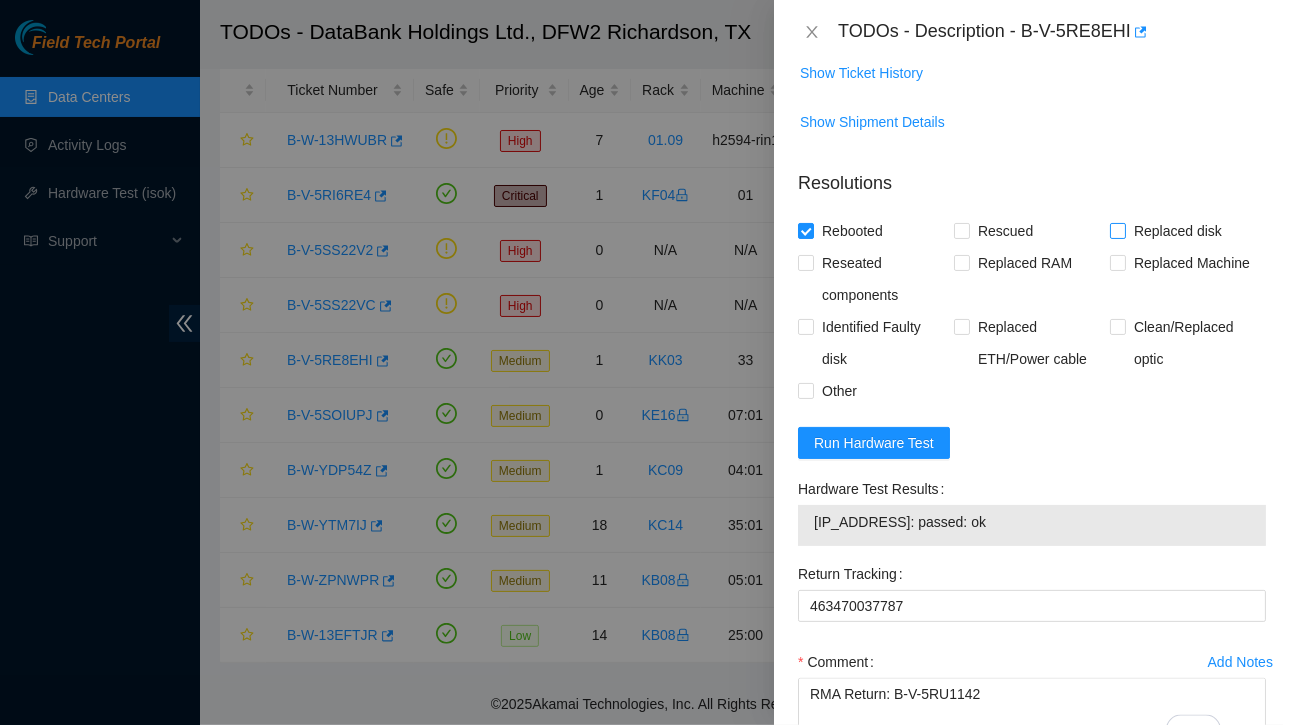 click on "Replaced disk" at bounding box center [1117, 230] 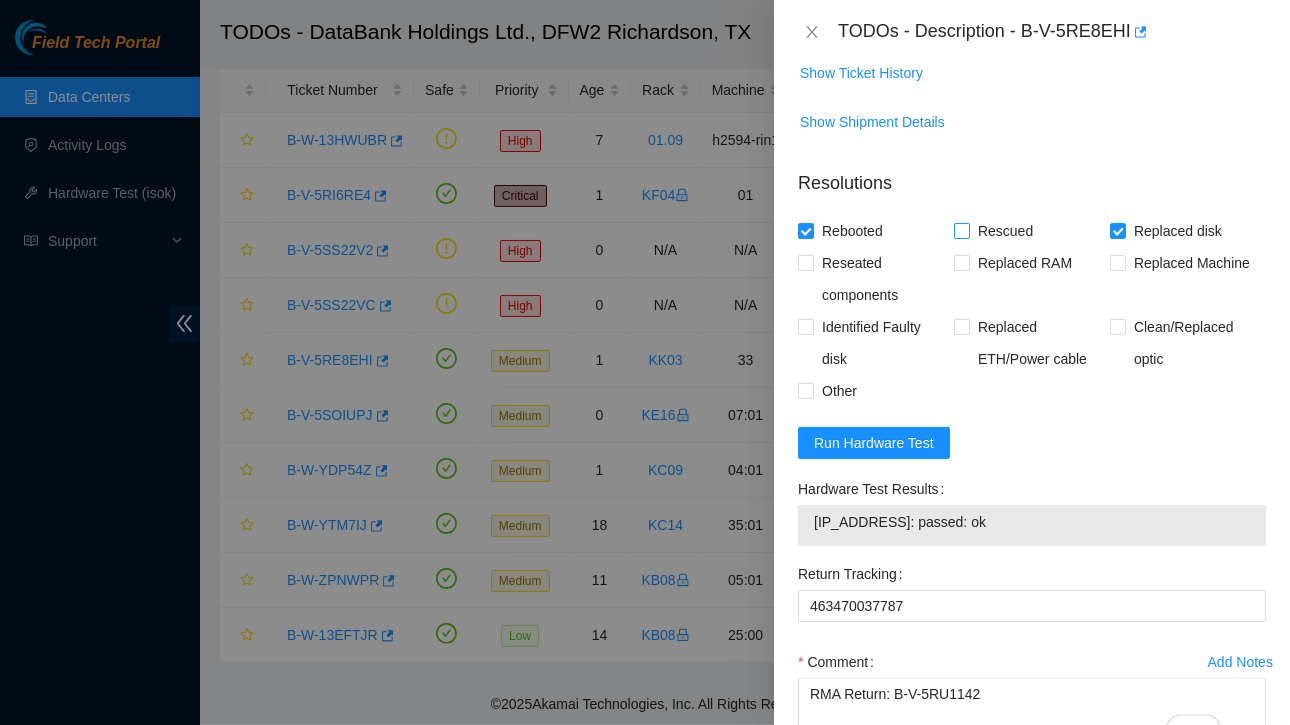 click on "Rescued" at bounding box center [961, 230] 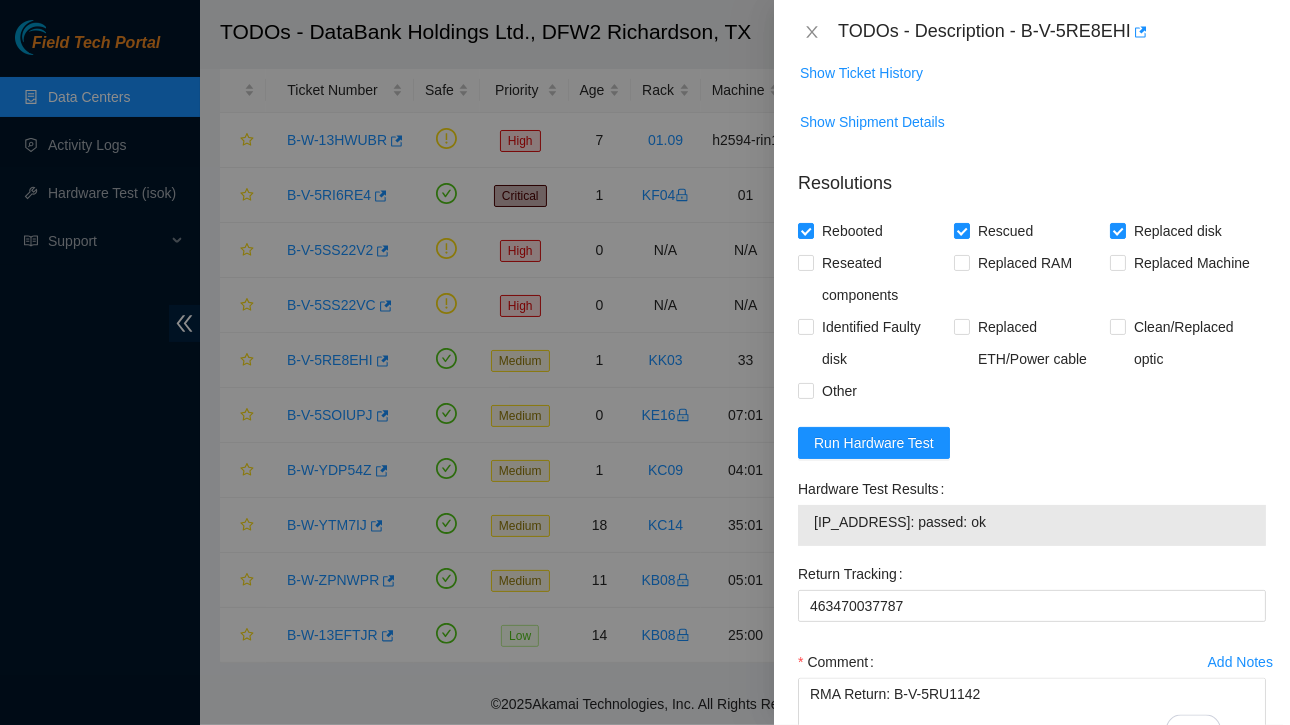 scroll, scrollTop: 1687, scrollLeft: 0, axis: vertical 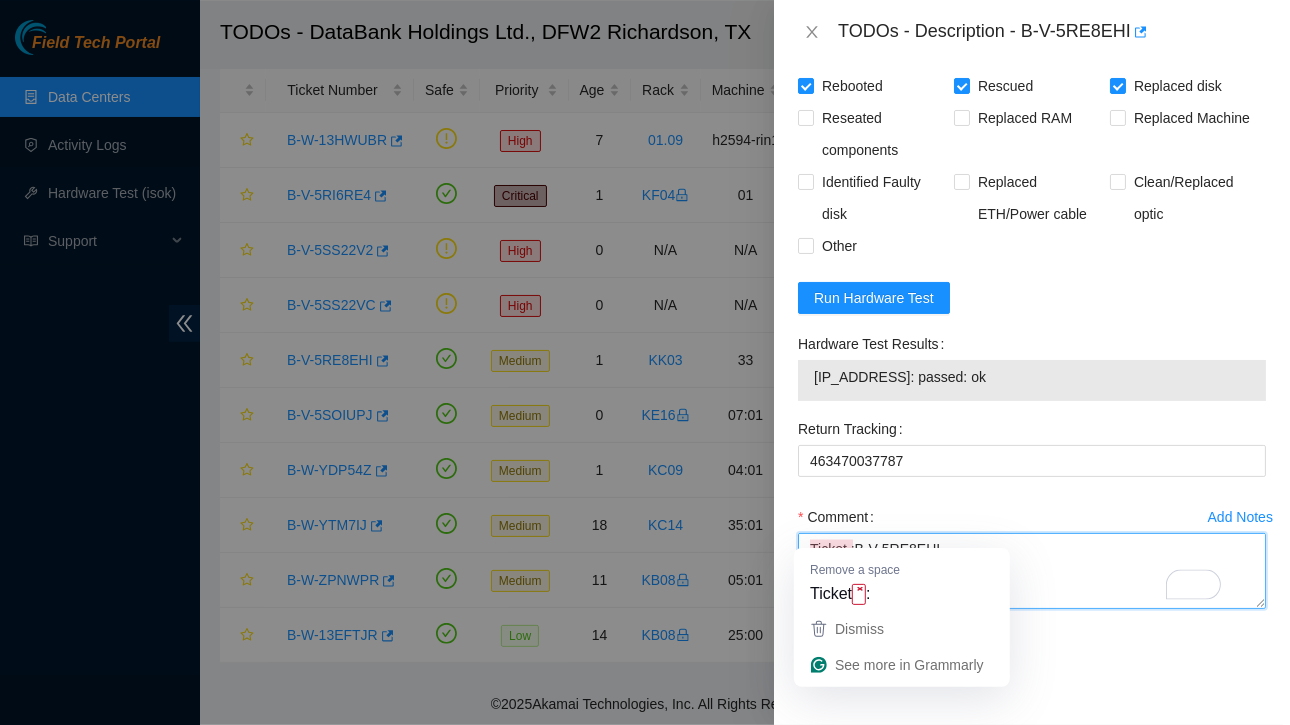 click on "Ticket :B-V-5RE8EHI
Service Order: B-V-5RU113T
Tracking Numbers: 463470037776
Serial of New disk:S45RNC0R904991
Serial of Bad disk:18521FD9F043
RMA Return: B-V-5RU1142
Return tracking number: 463470037787" at bounding box center [1032, 571] 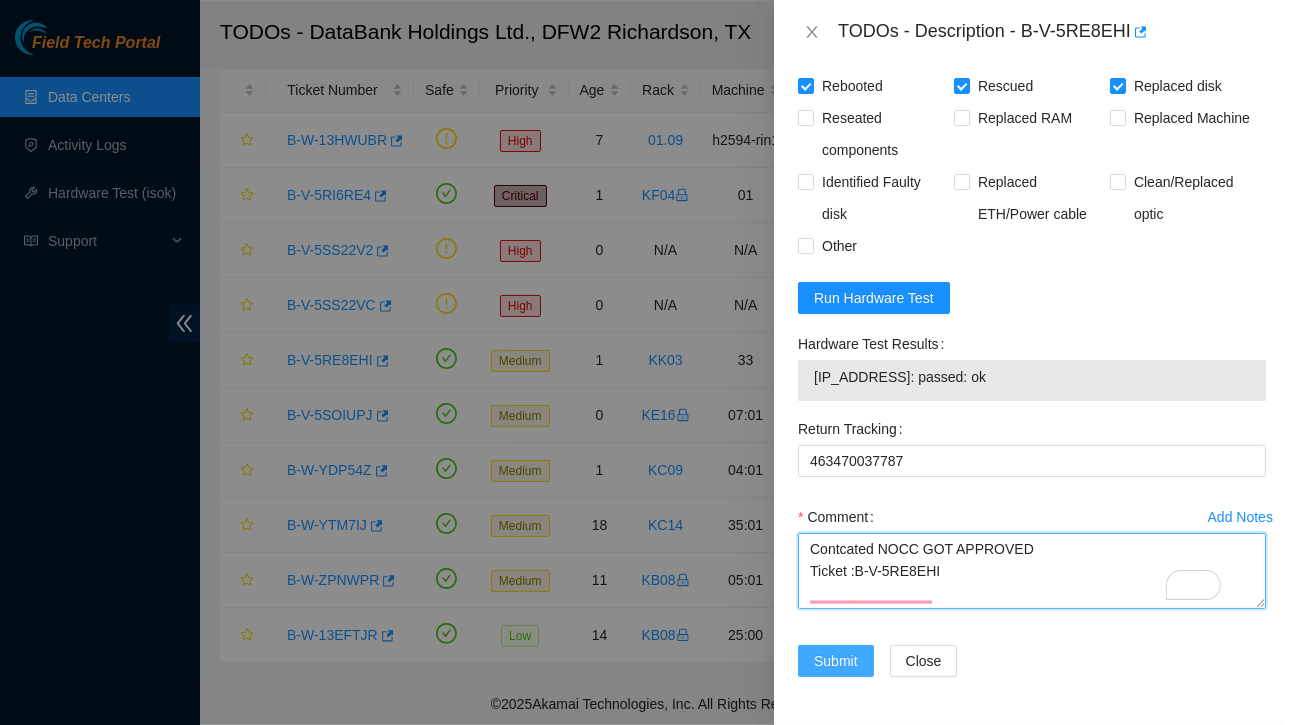 type on "Contcated NOCC GOT APPROVED
Ticket :B-V-5RE8EHI
Service Order: B-V-5RU113T
Tracking Numbers: 463470037776
Serial of New disk:S45RNC0R904991
Serial of Bad disk:18521FD9F043
RMA Return: B-V-5RU1142
Return tracking number: 463470037787" 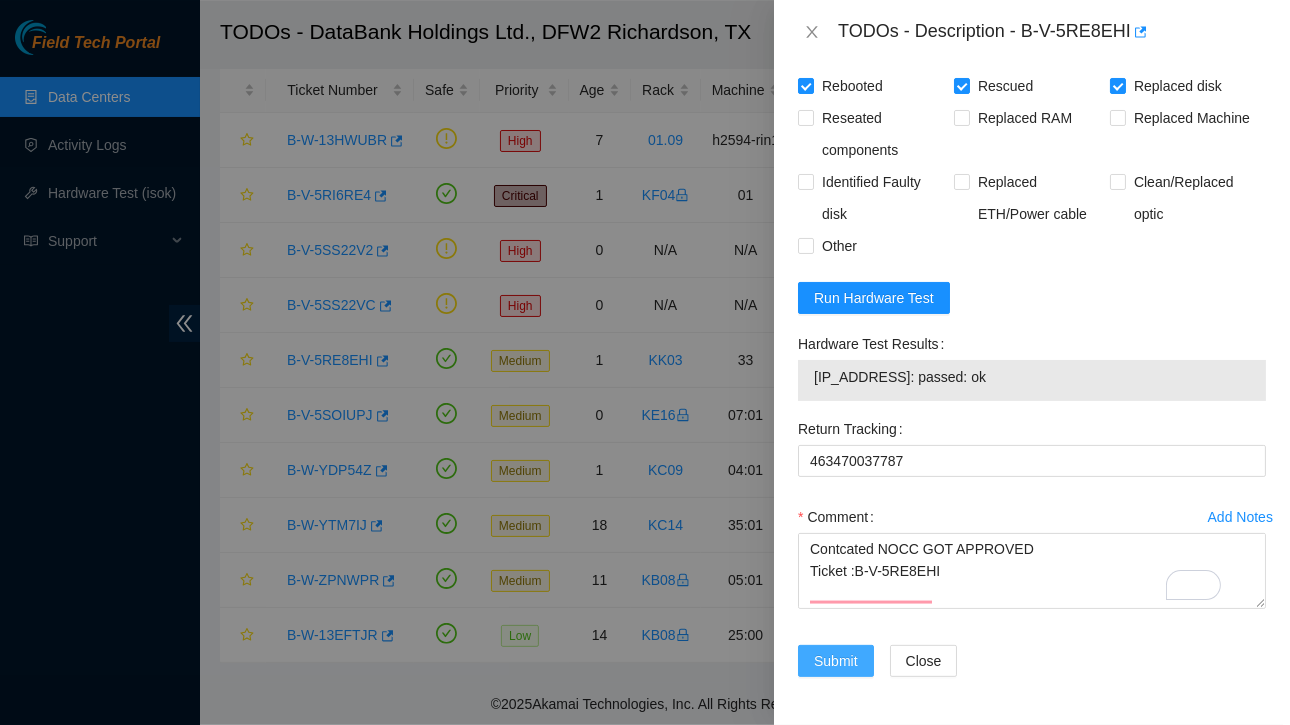 click on "Submit" at bounding box center (836, 661) 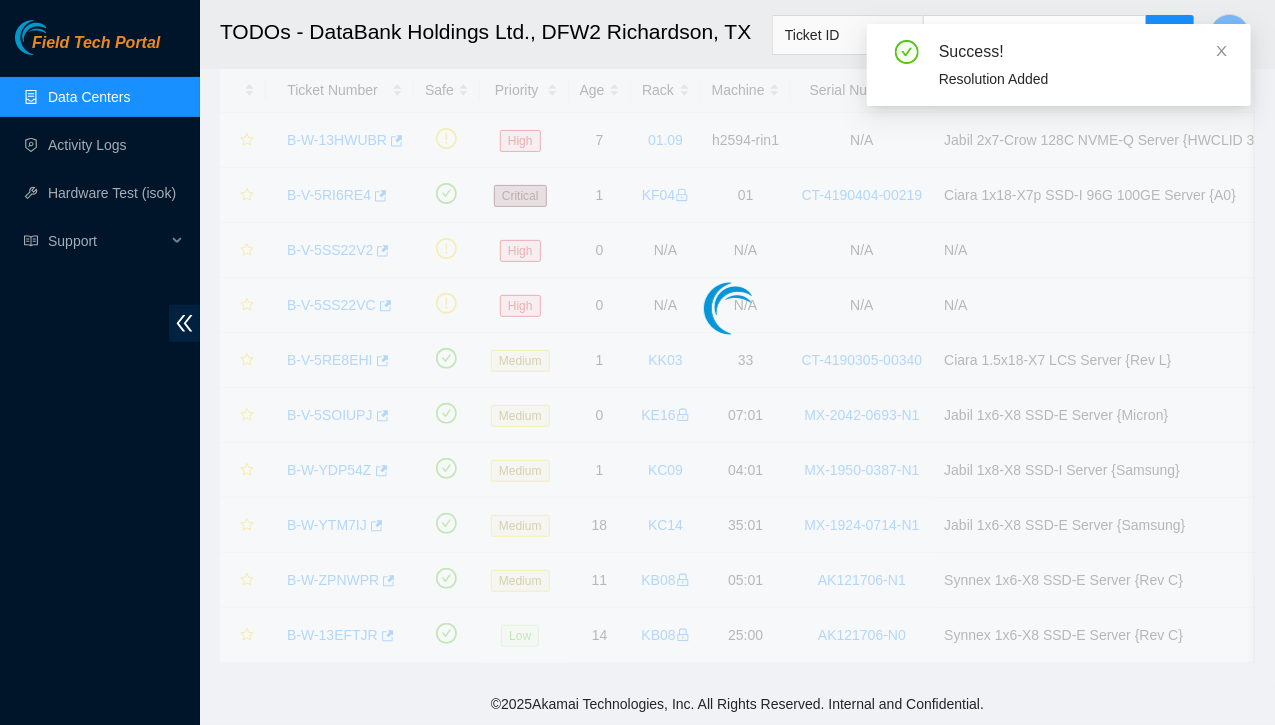 scroll, scrollTop: 530, scrollLeft: 0, axis: vertical 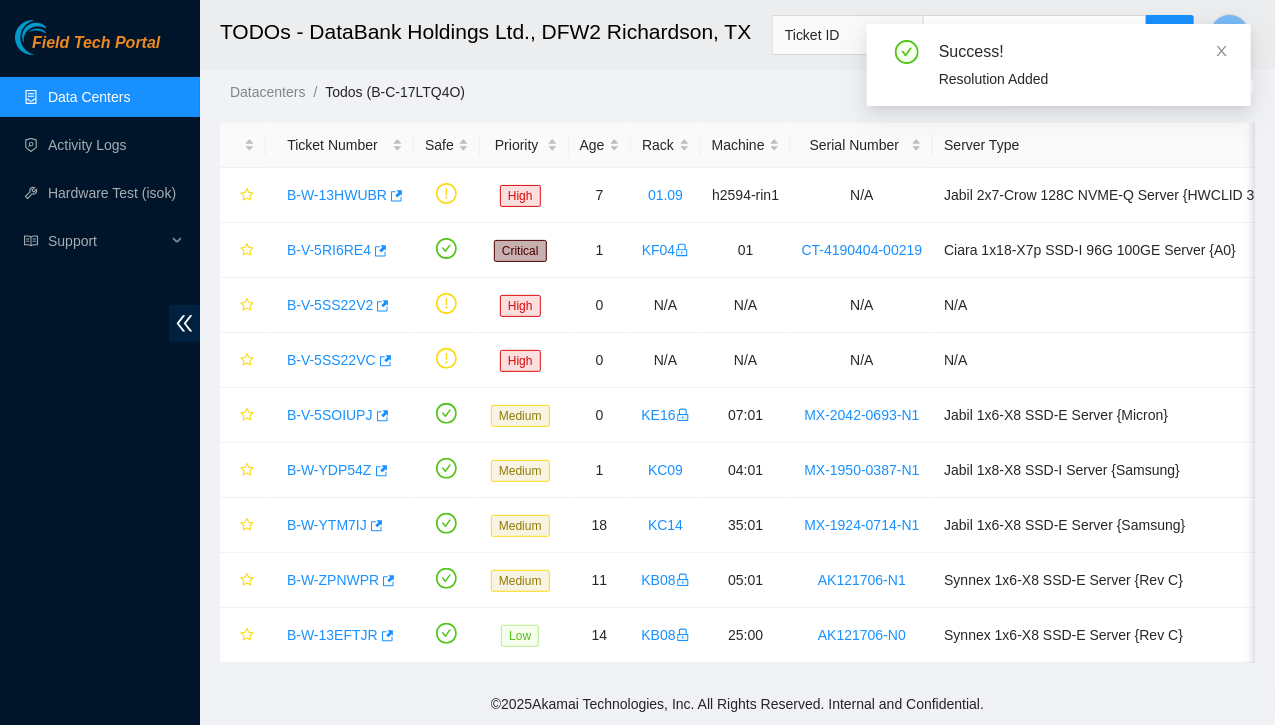 click on "Data Centers" at bounding box center (89, 97) 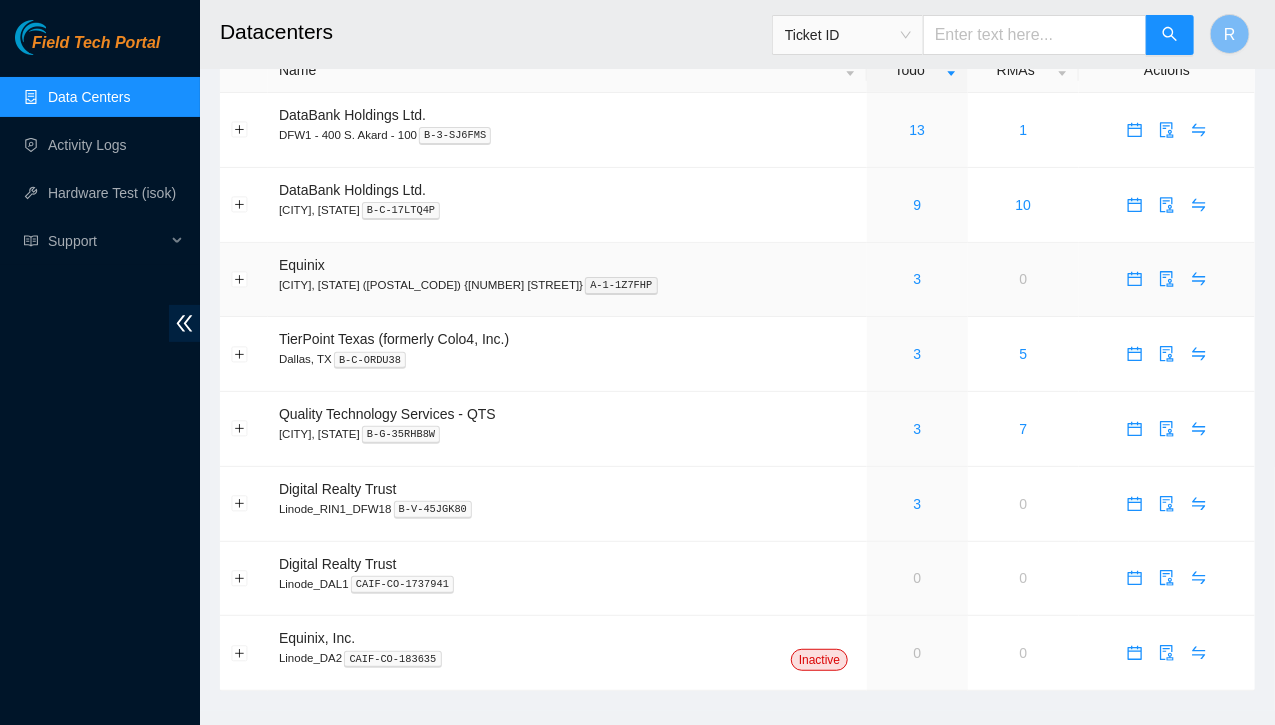 scroll, scrollTop: 0, scrollLeft: 0, axis: both 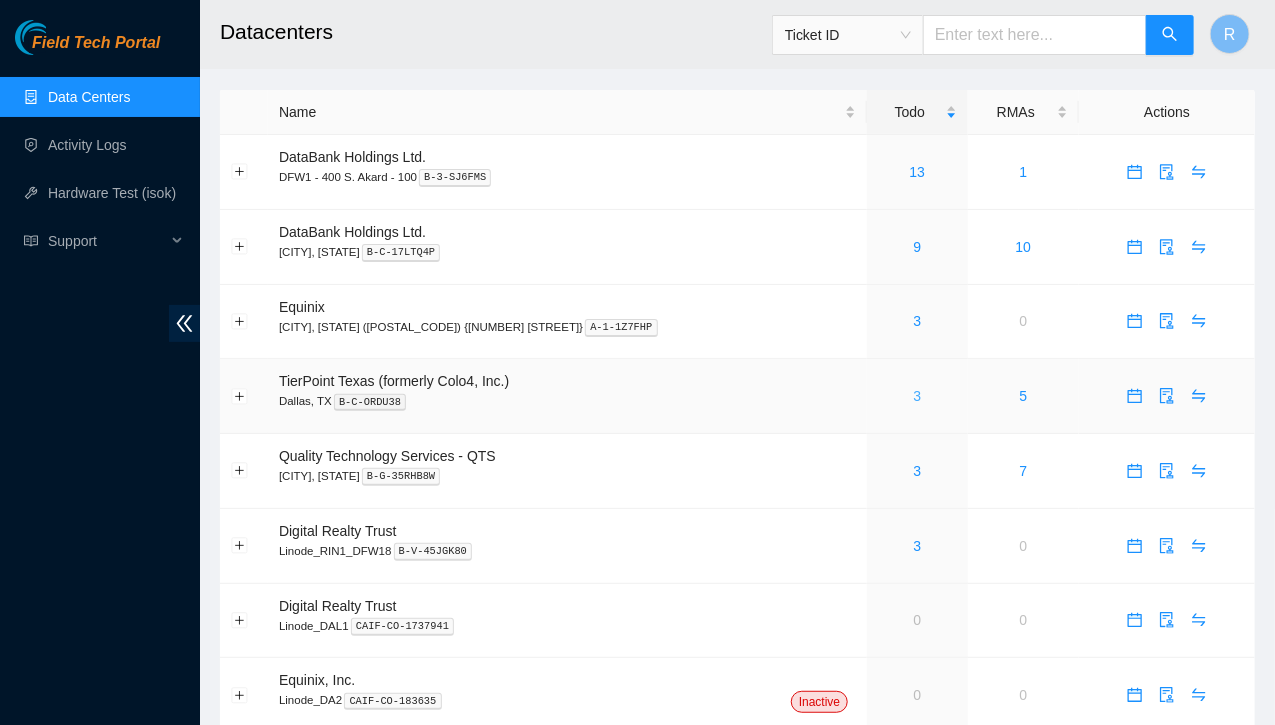 click on "3" at bounding box center [918, 396] 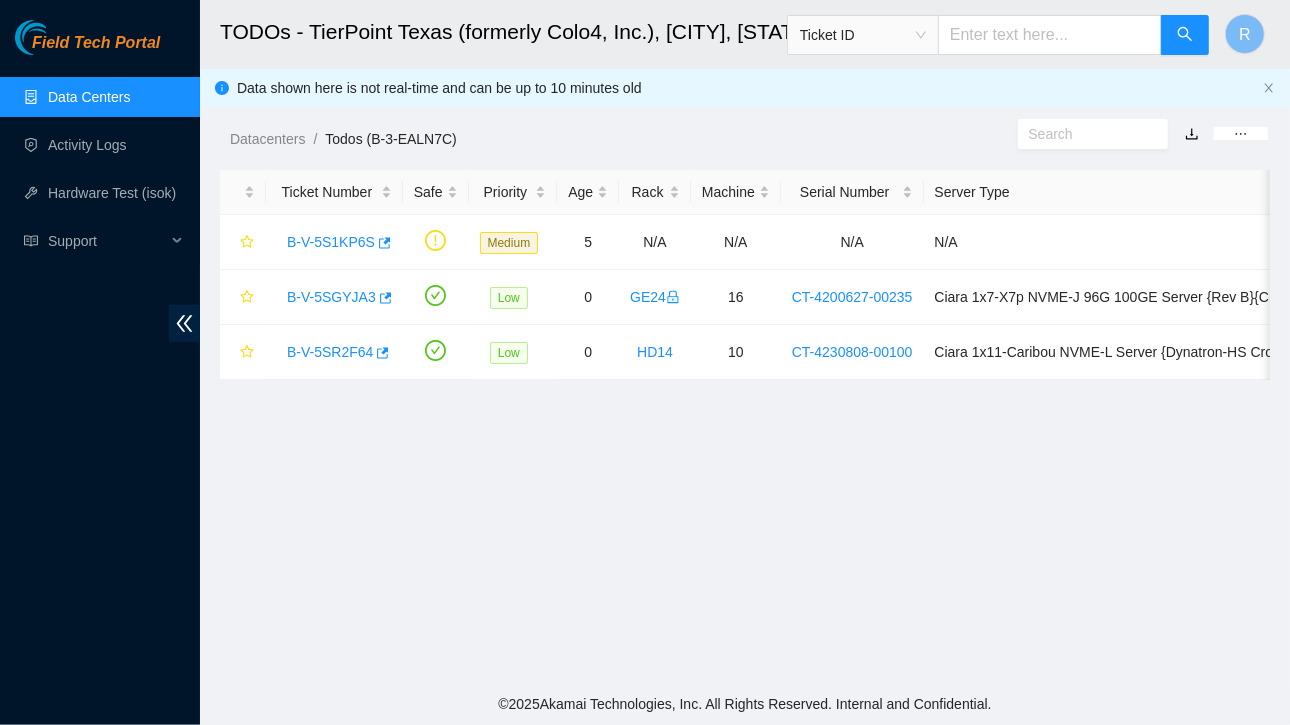 click on "Data Centers" at bounding box center (89, 97) 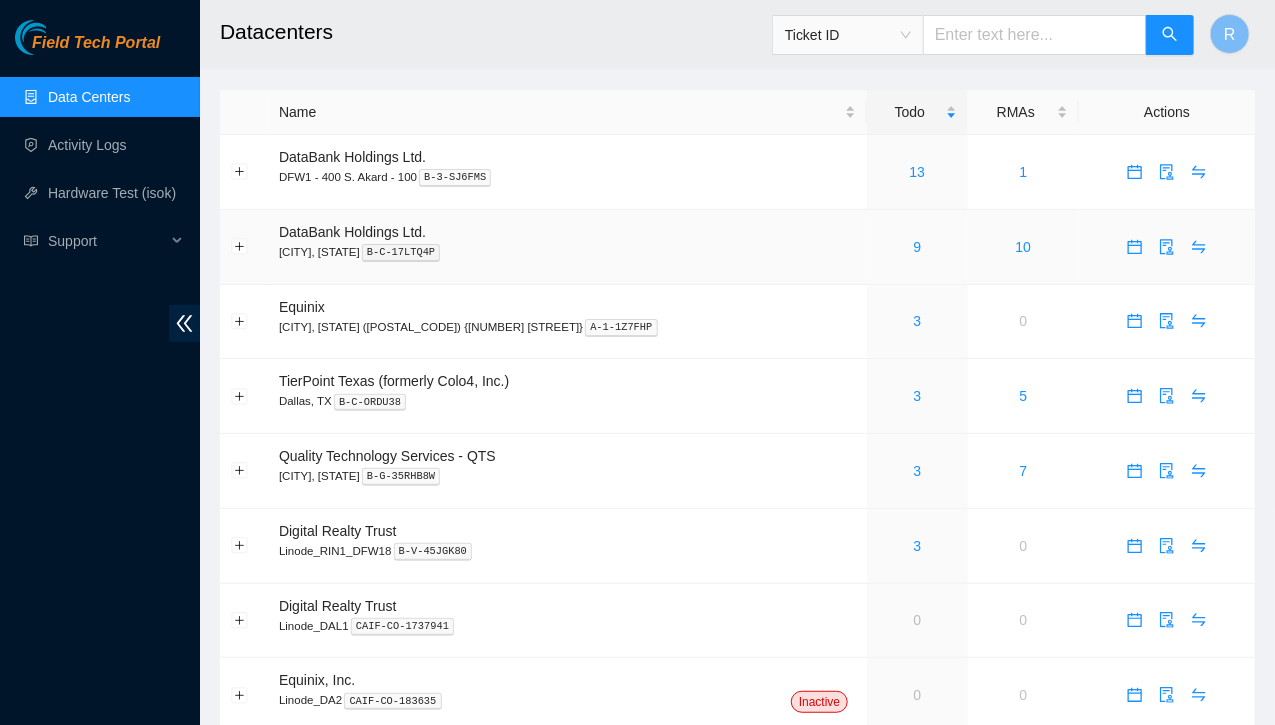 click on "9" at bounding box center [917, 247] 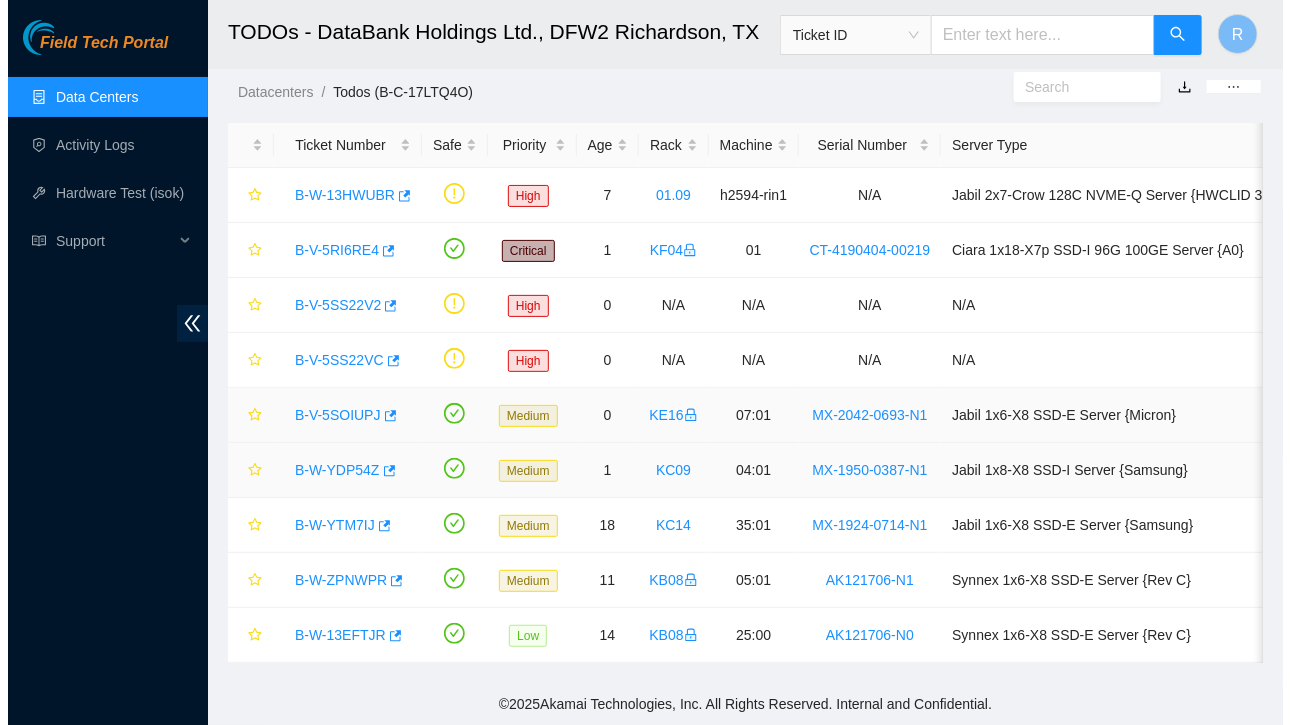 scroll, scrollTop: 56, scrollLeft: 0, axis: vertical 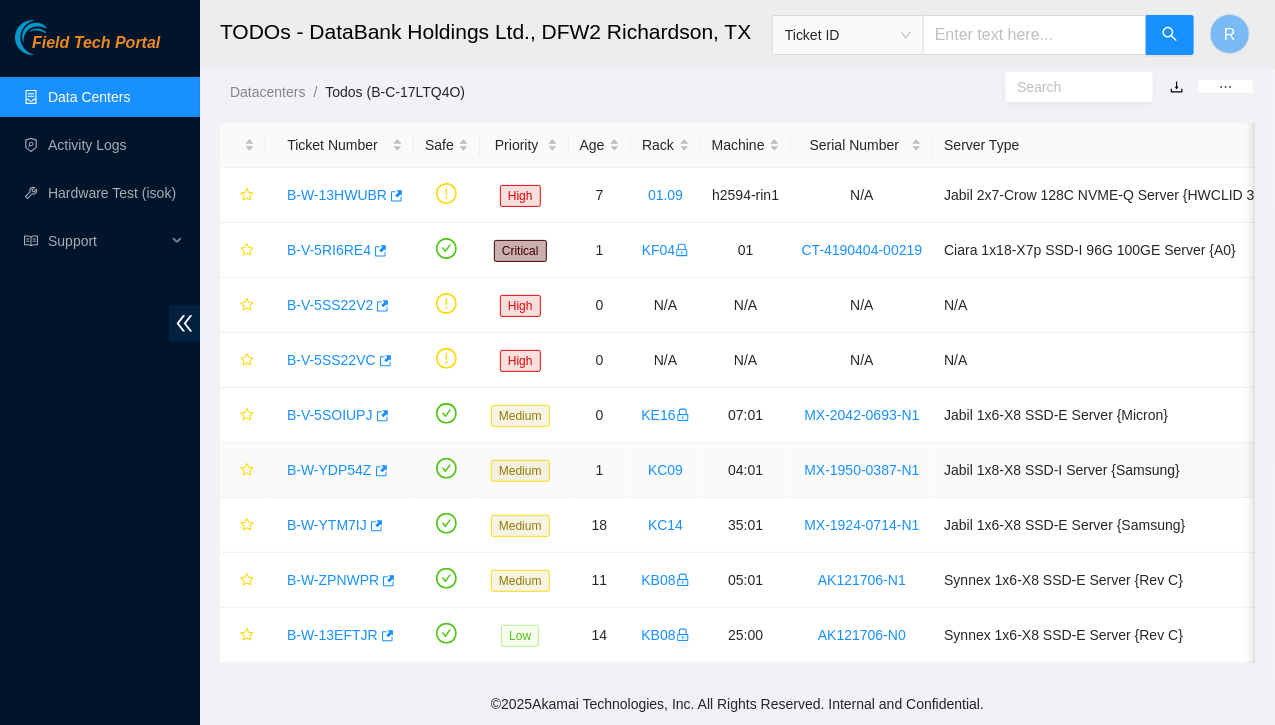 click on "B-W-YDP54Z" at bounding box center (329, 470) 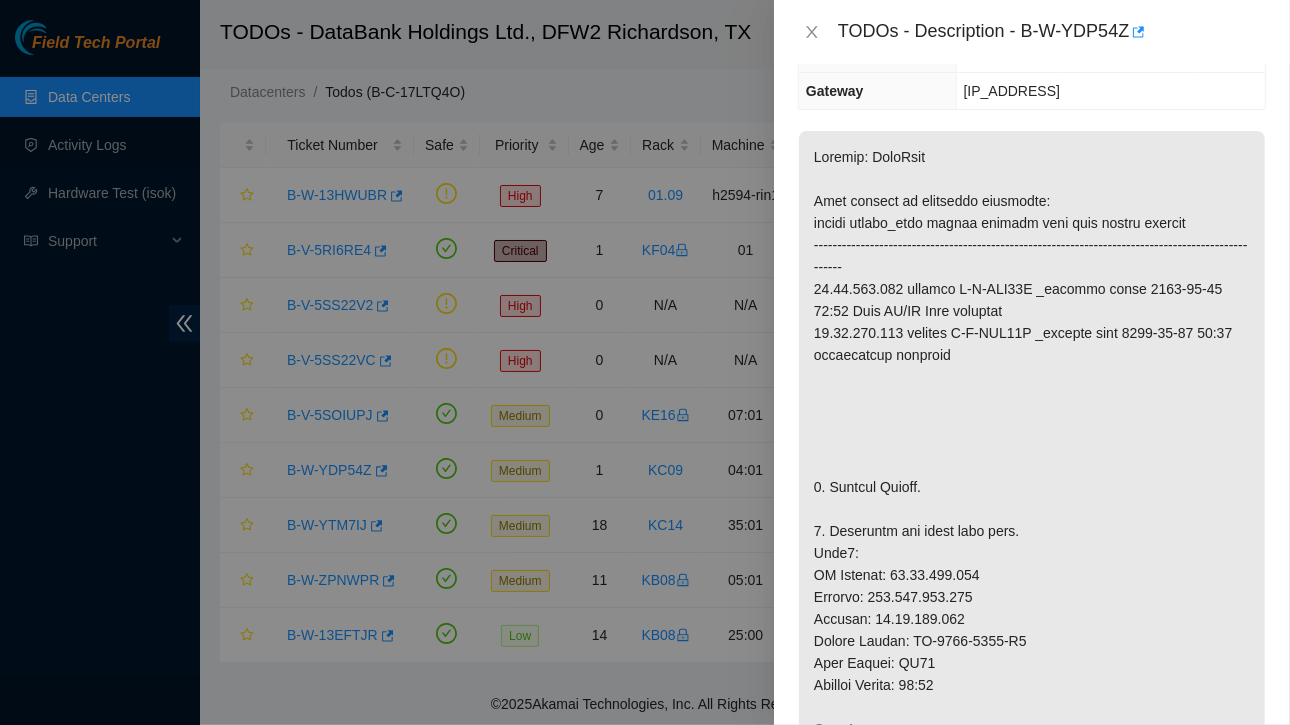 scroll, scrollTop: 0, scrollLeft: 0, axis: both 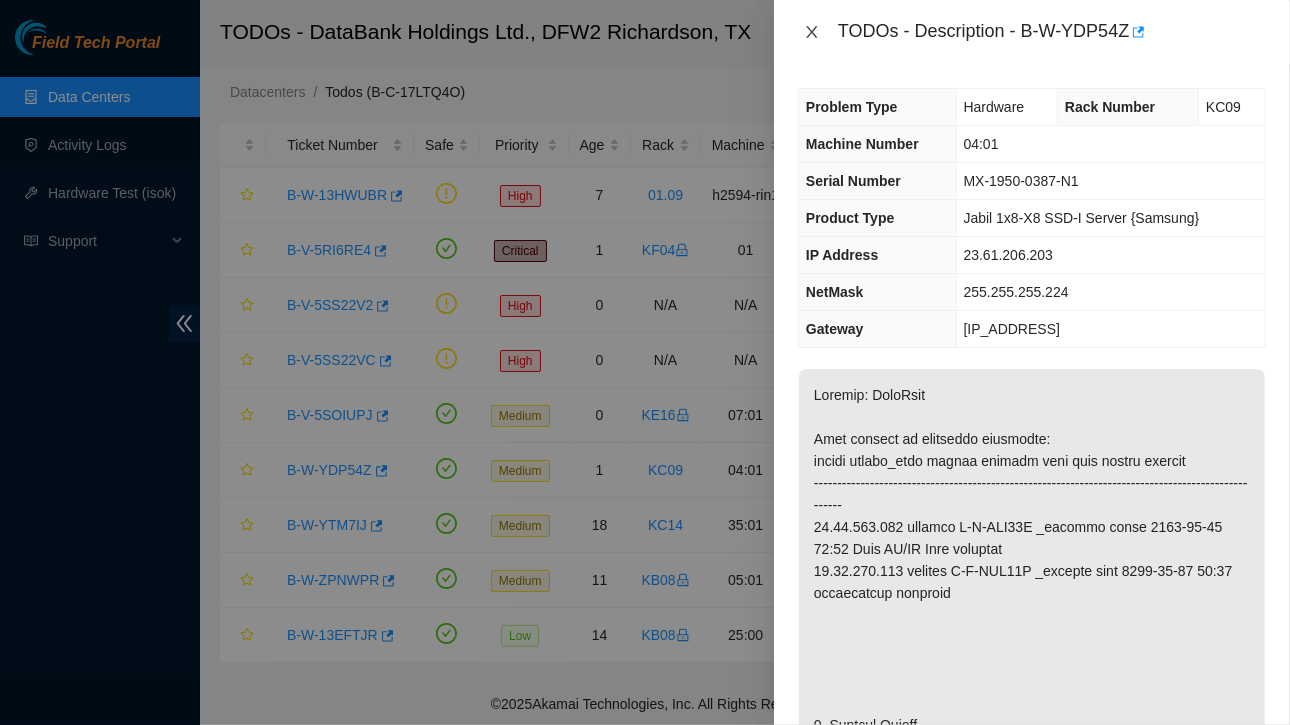 click 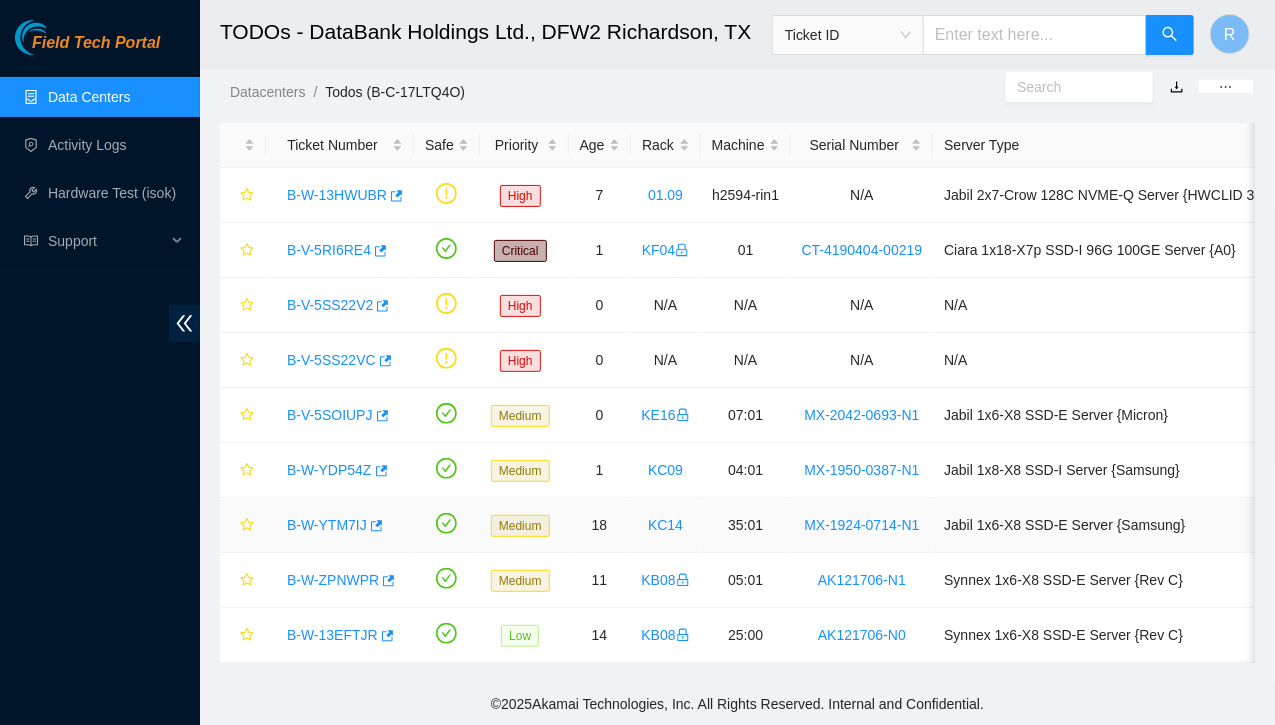 click on "B-W-YTM7IJ" at bounding box center (327, 525) 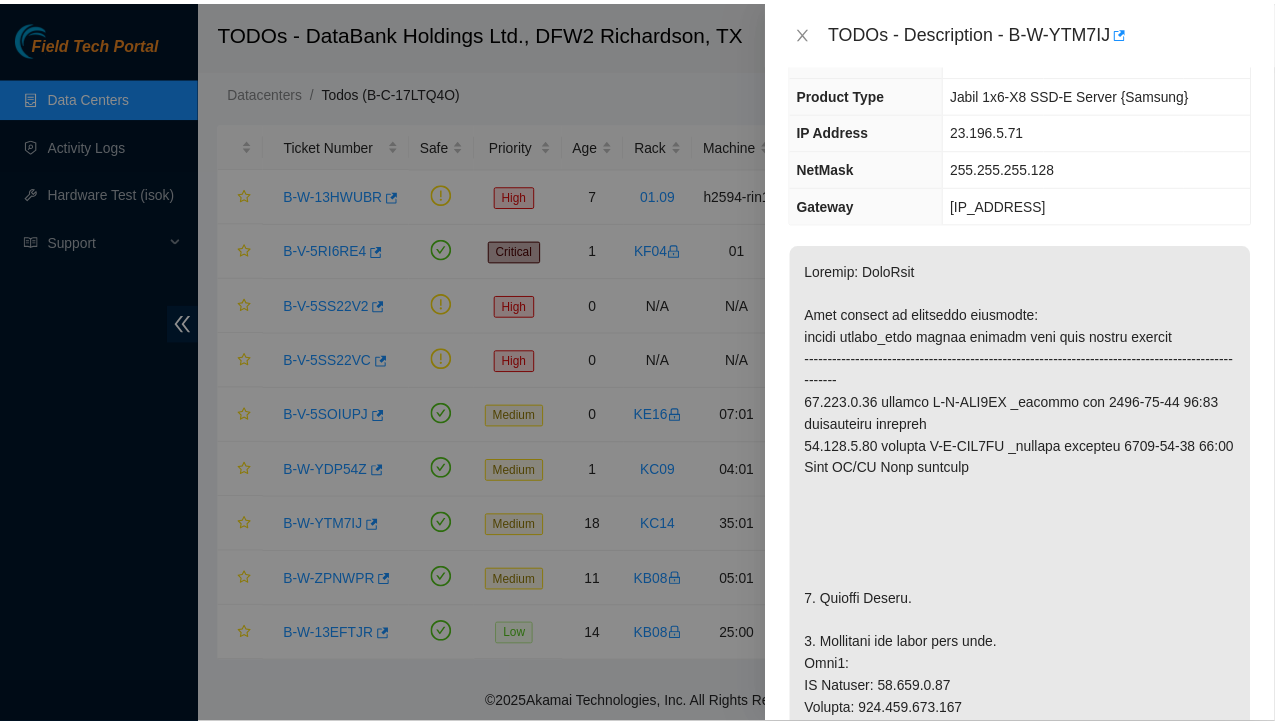 scroll, scrollTop: 124, scrollLeft: 0, axis: vertical 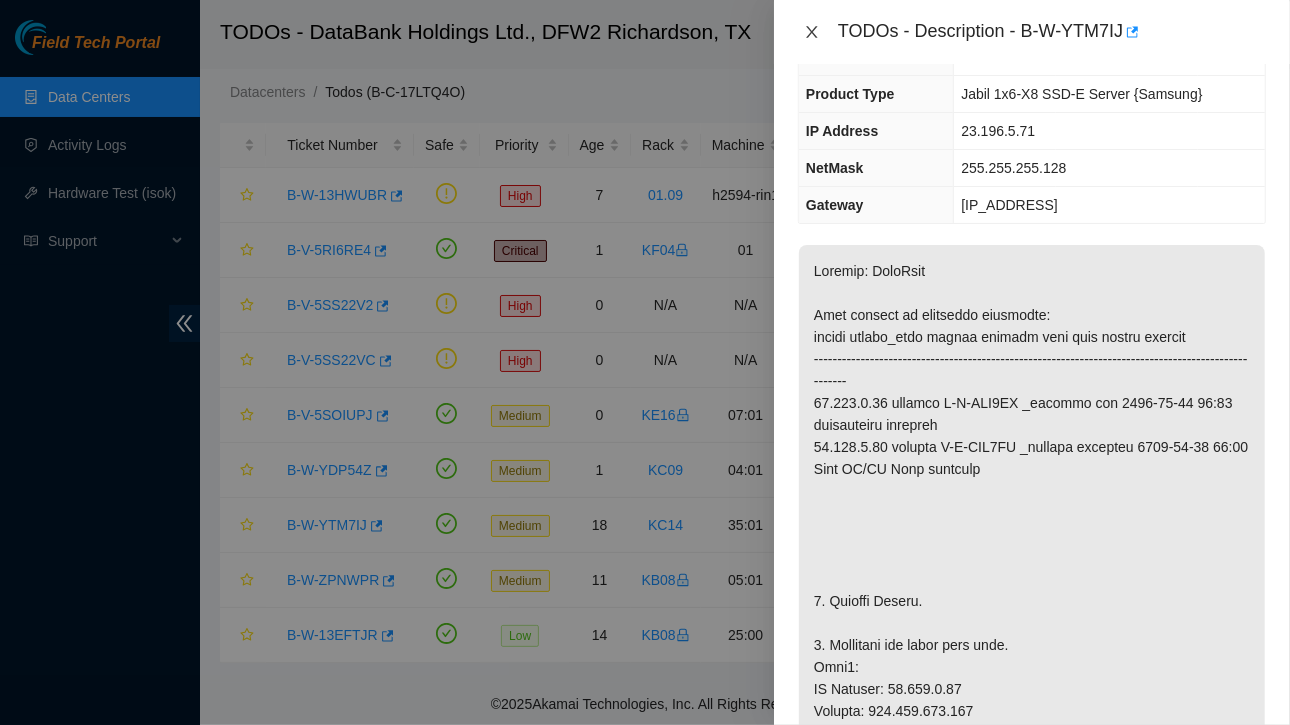 click 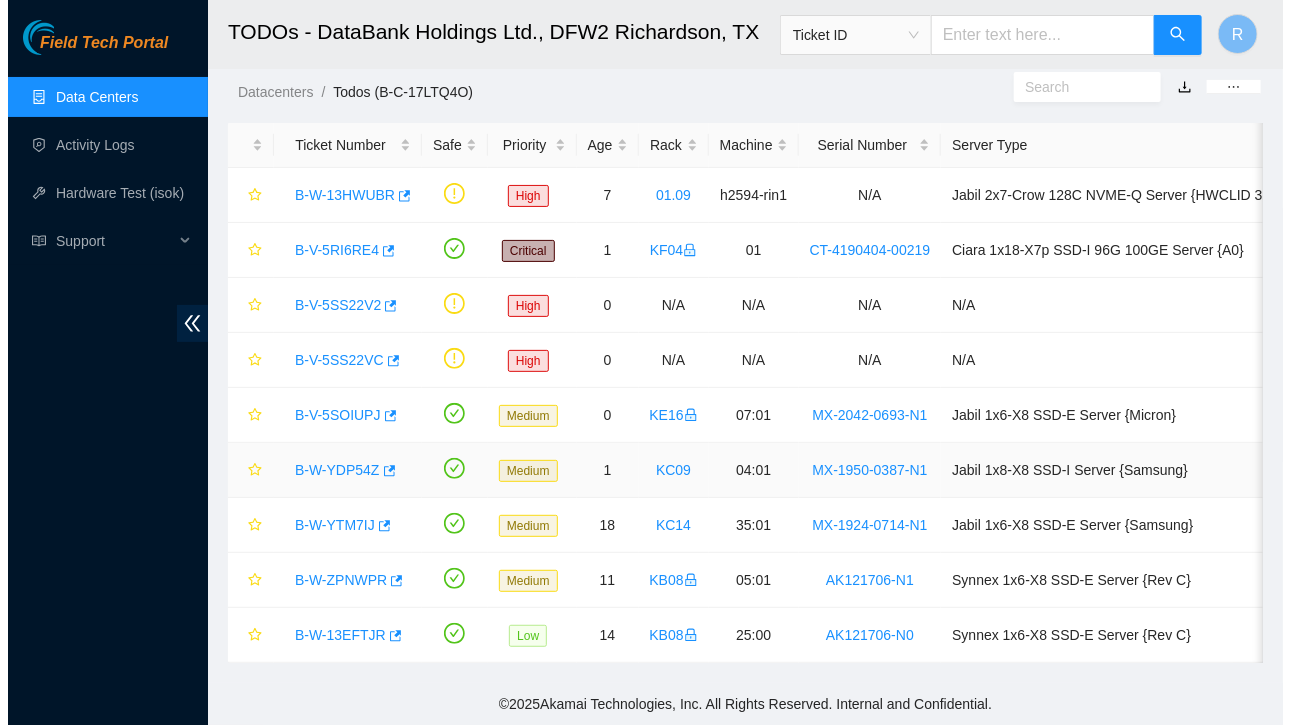 scroll, scrollTop: 168, scrollLeft: 0, axis: vertical 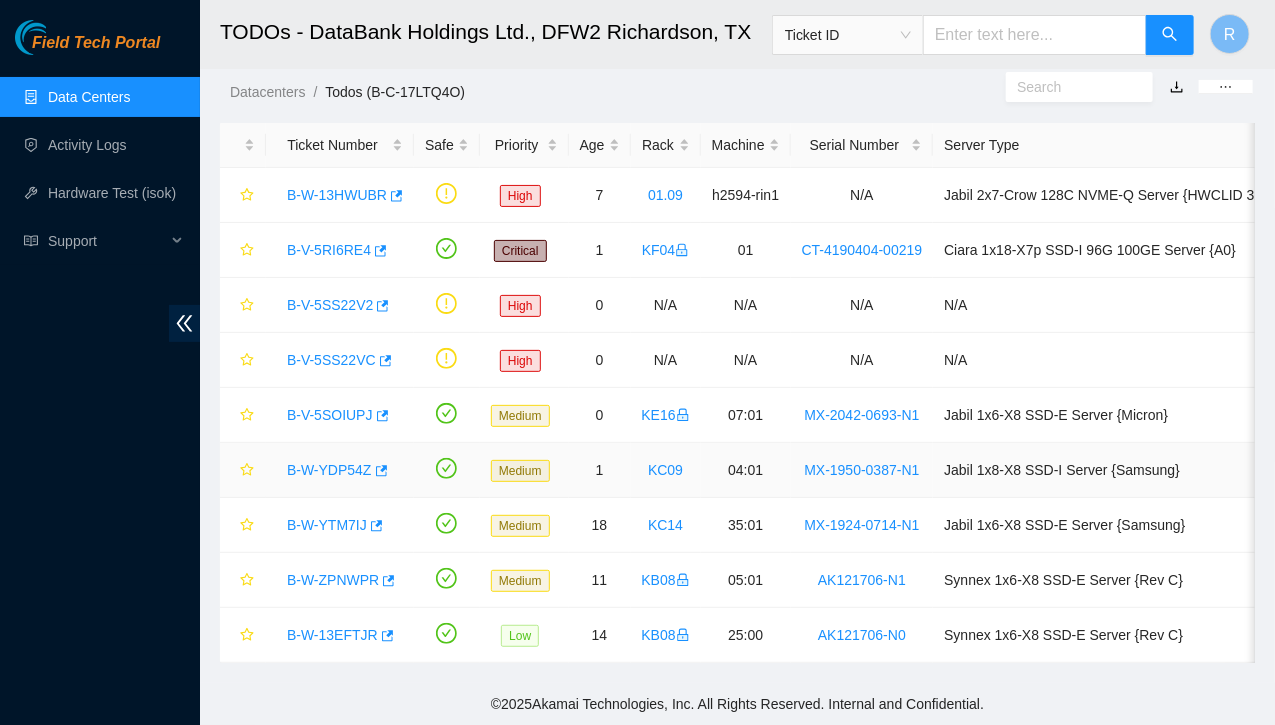 click on "B-W-YDP54Z" at bounding box center [329, 470] 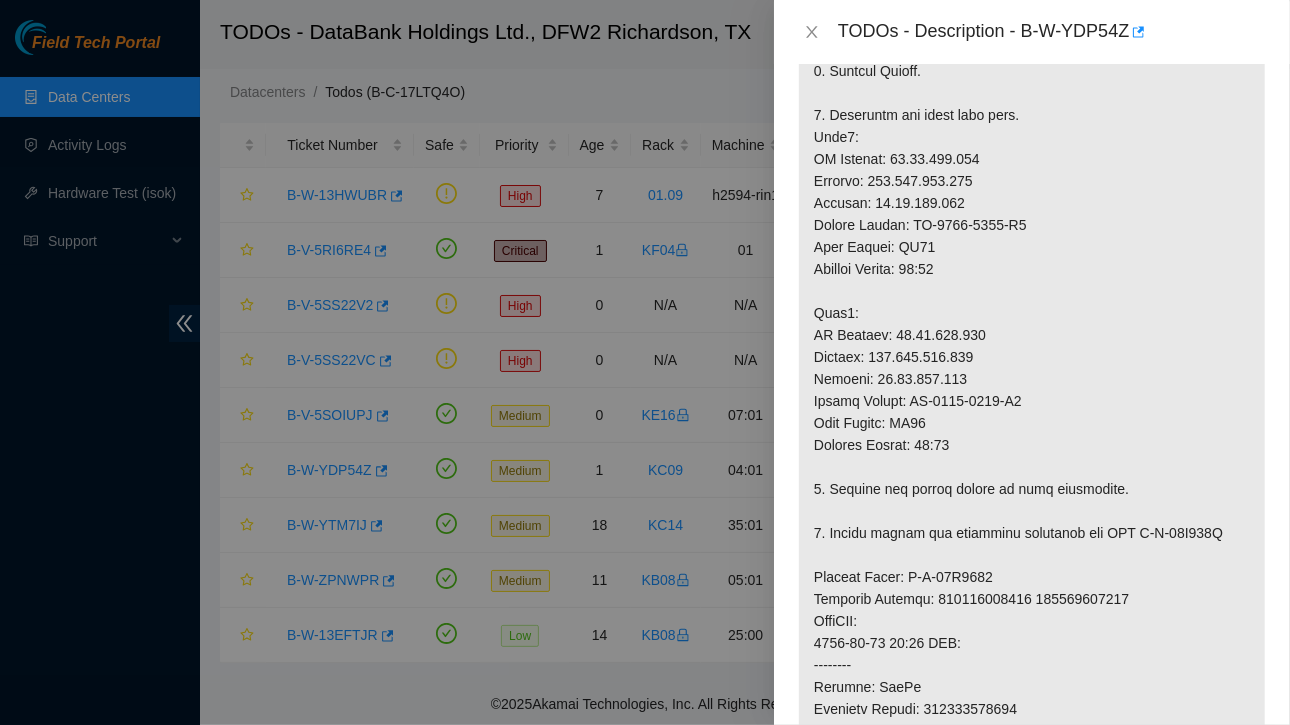 scroll, scrollTop: 0, scrollLeft: 0, axis: both 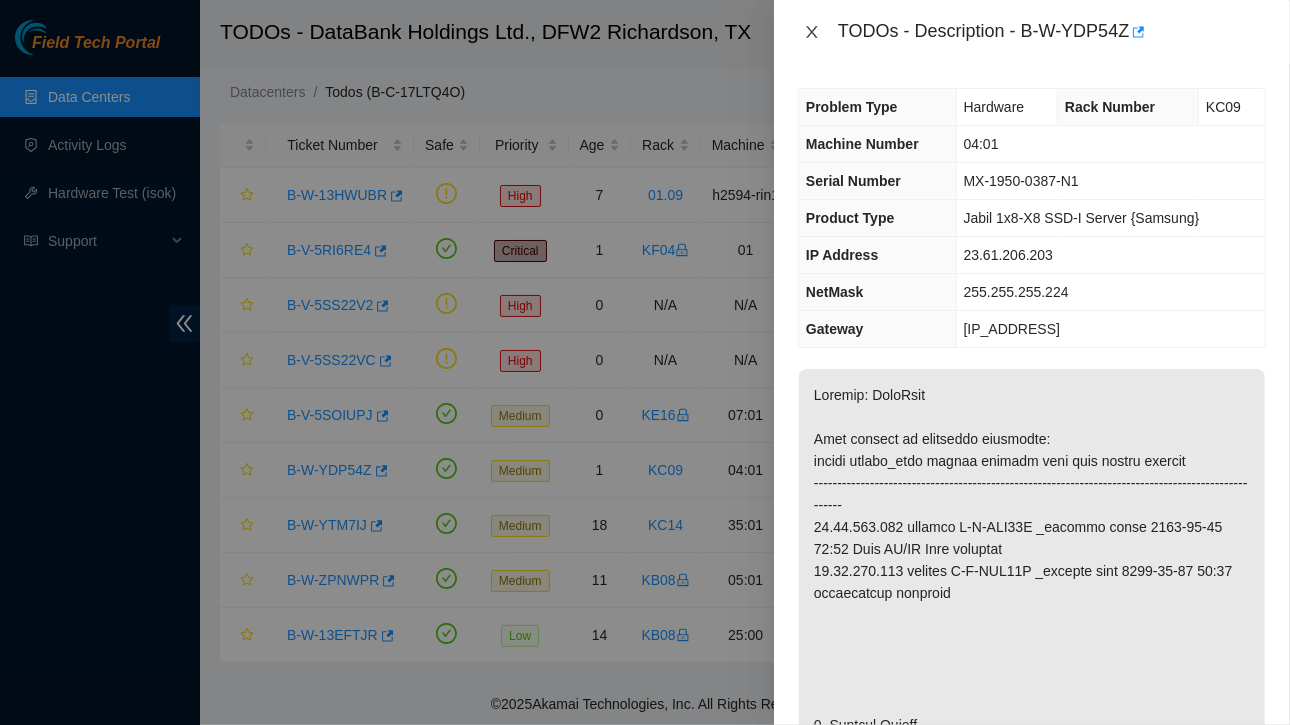 click at bounding box center (812, 32) 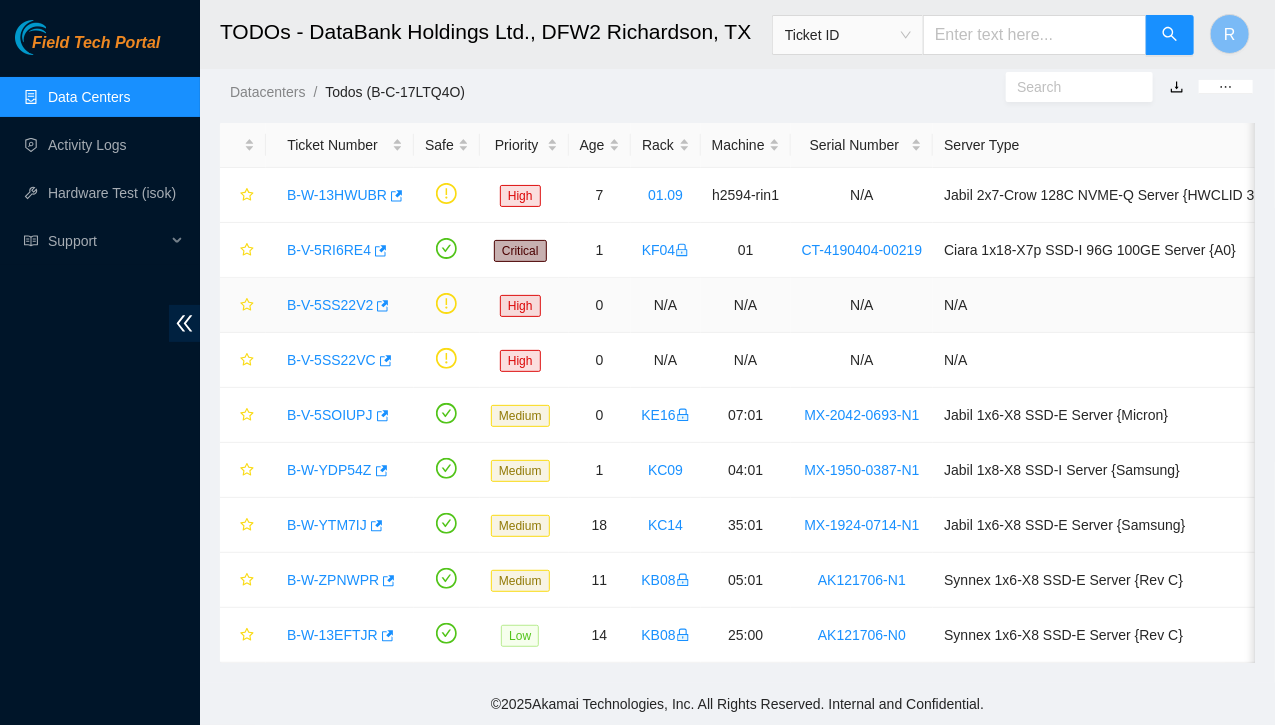 click on "B-V-5SS22V2" at bounding box center (330, 305) 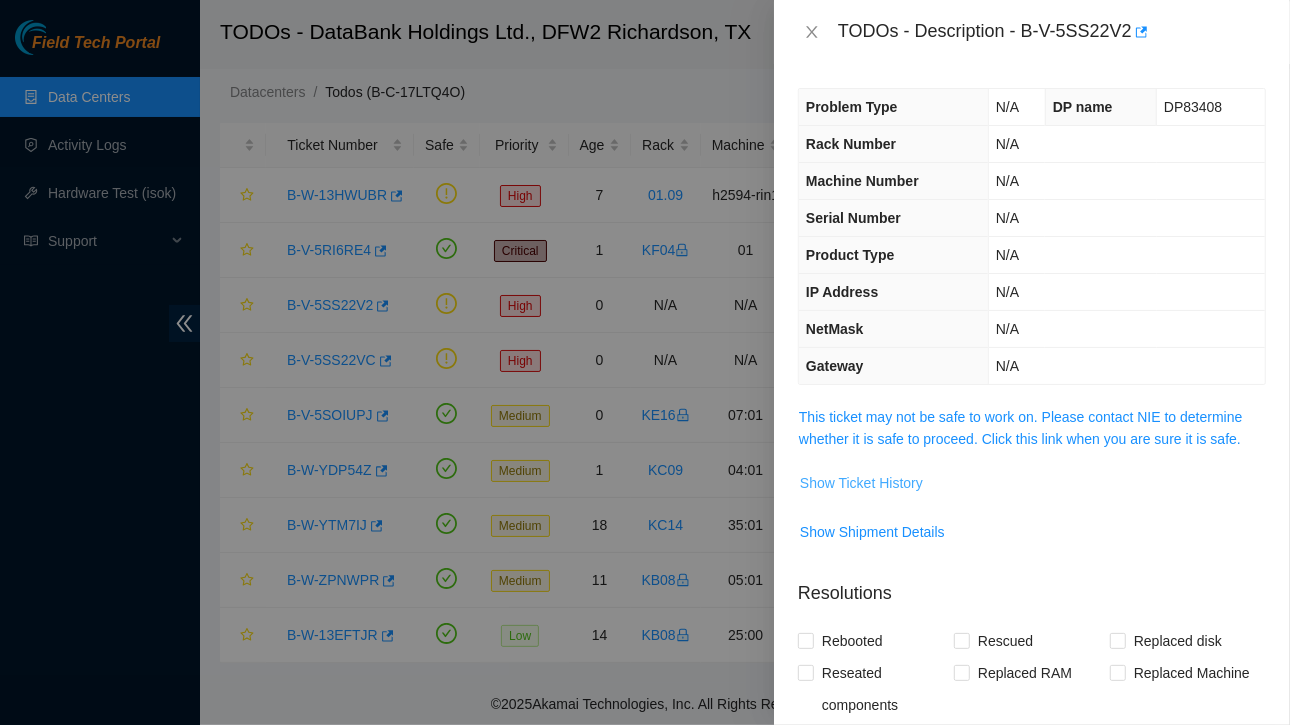 click on "Show Ticket History" at bounding box center (861, 483) 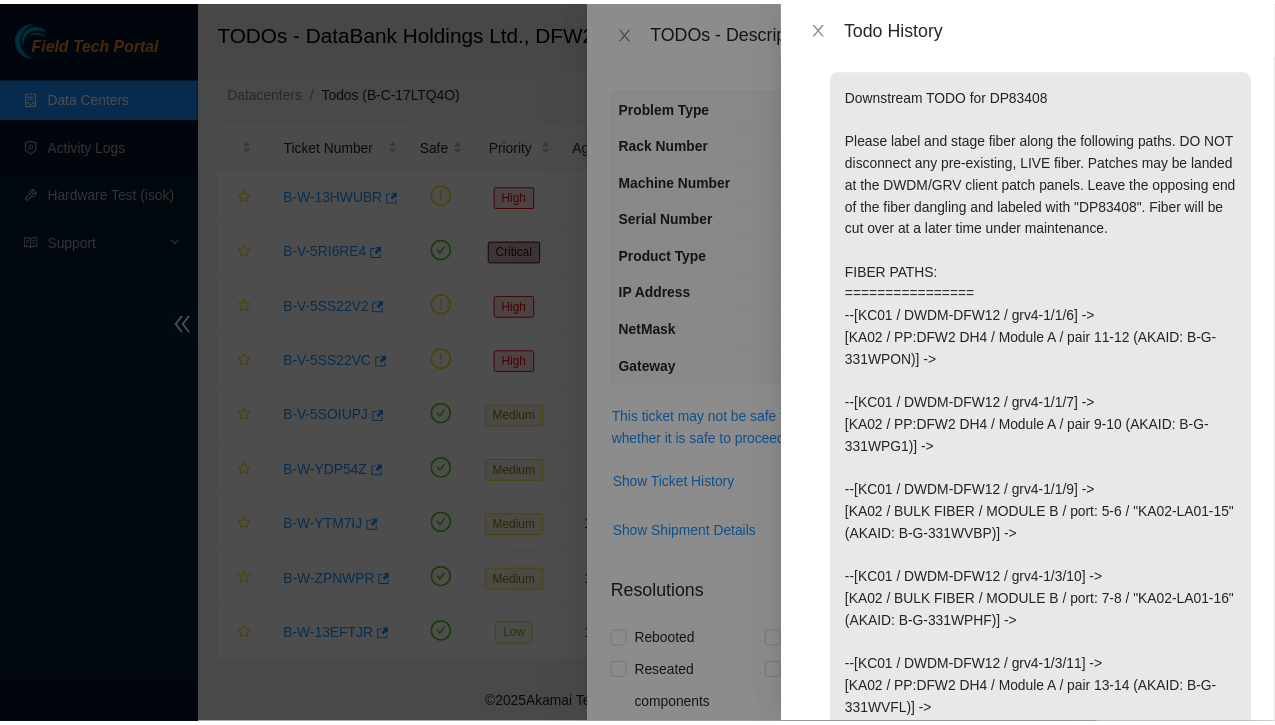 scroll, scrollTop: 38, scrollLeft: 0, axis: vertical 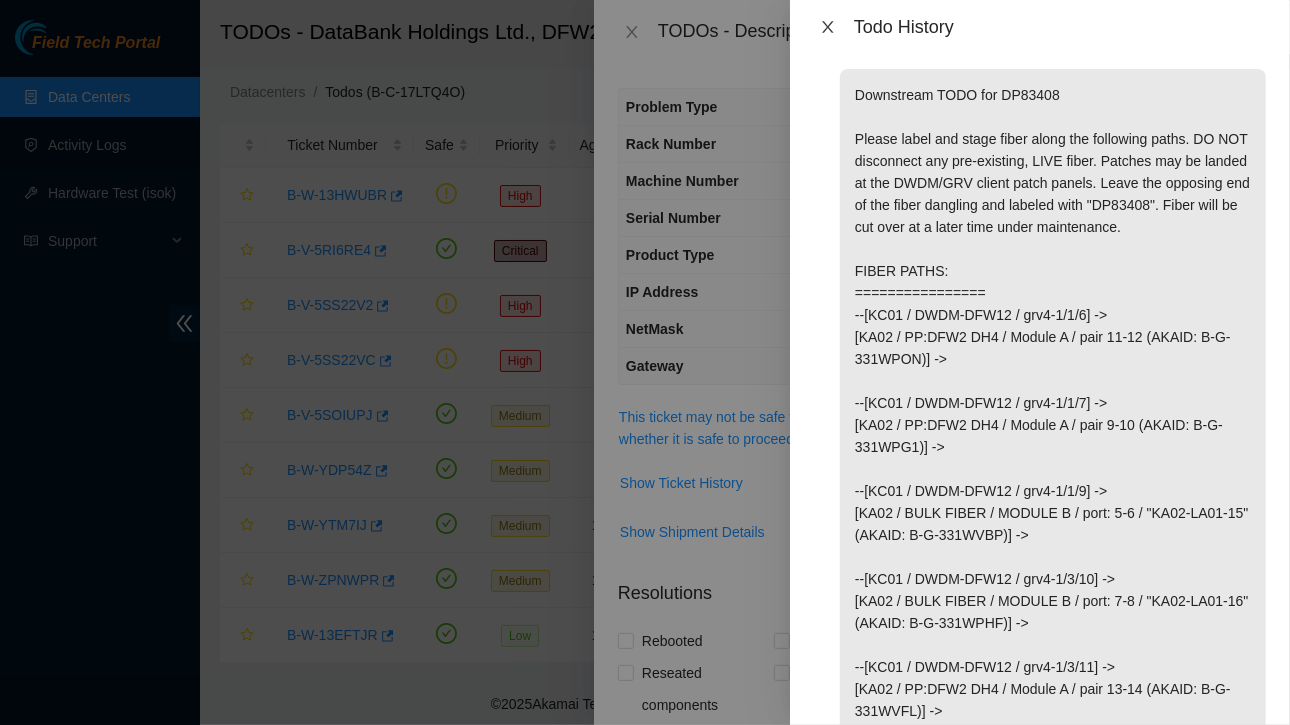 click 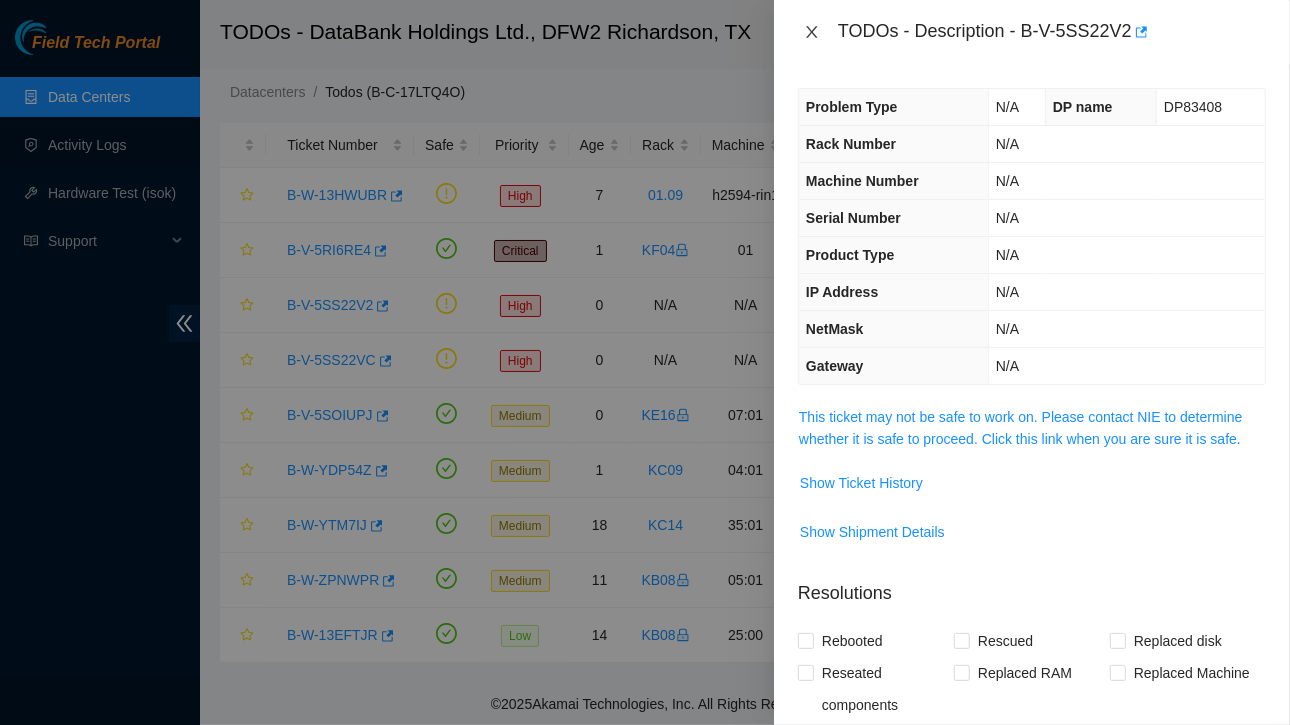 click 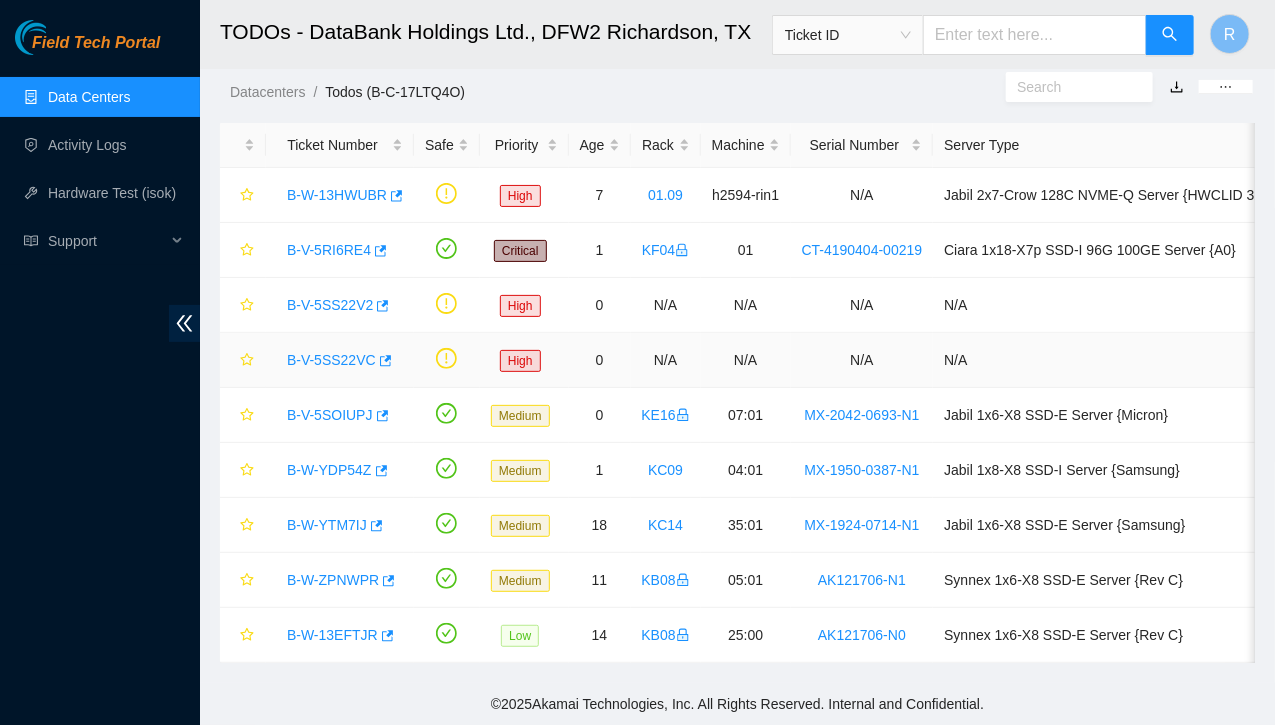 click on "B-V-5SS22VC" at bounding box center [331, 360] 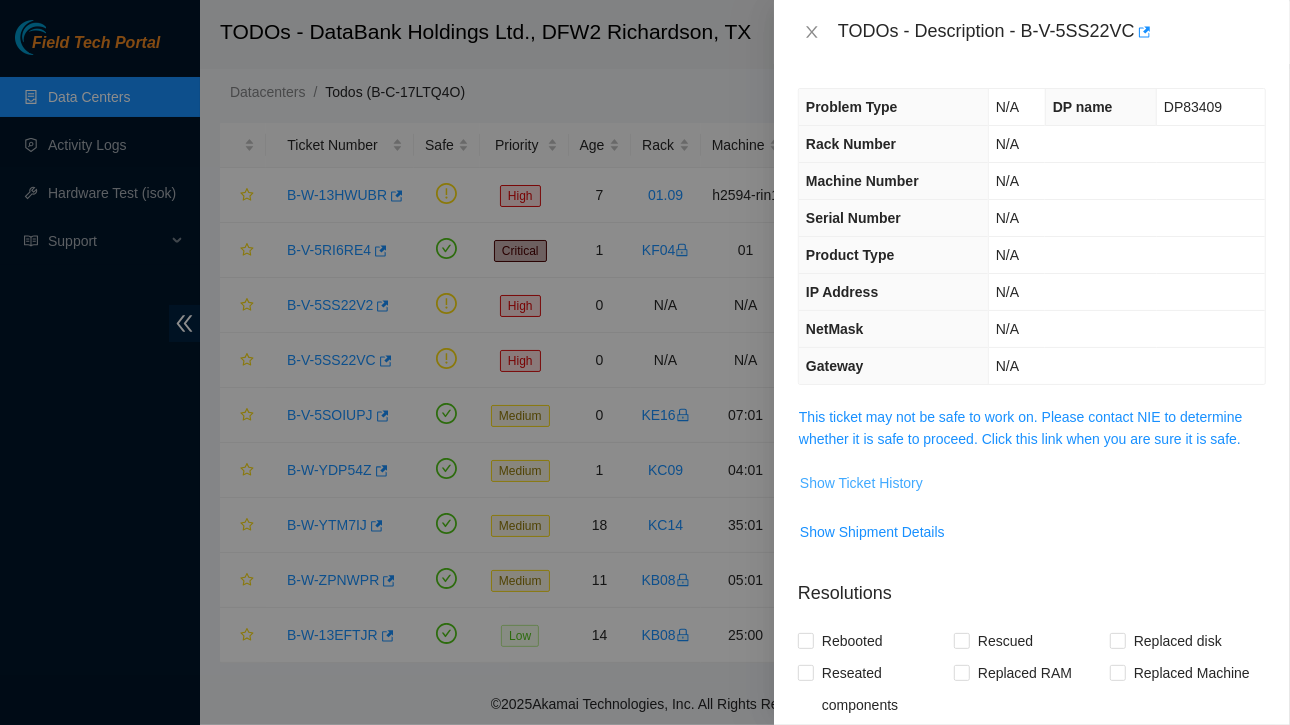 click on "Show Ticket History" at bounding box center [861, 483] 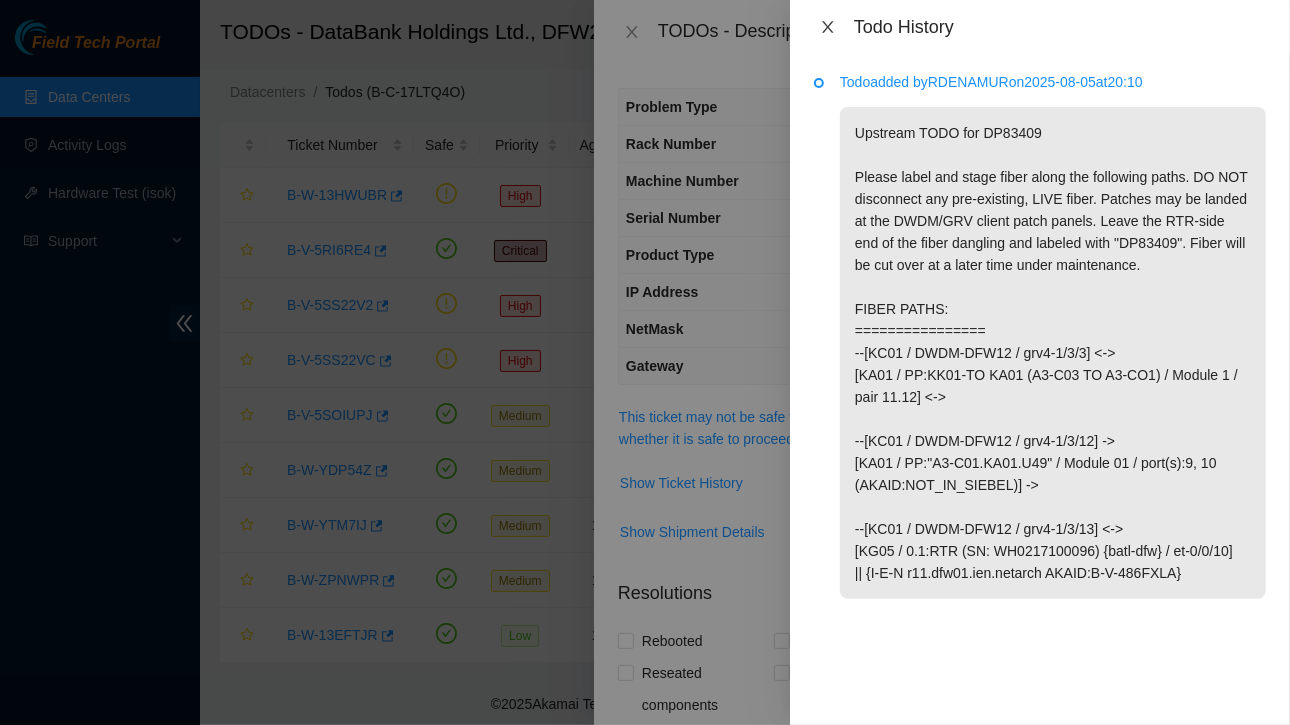 click 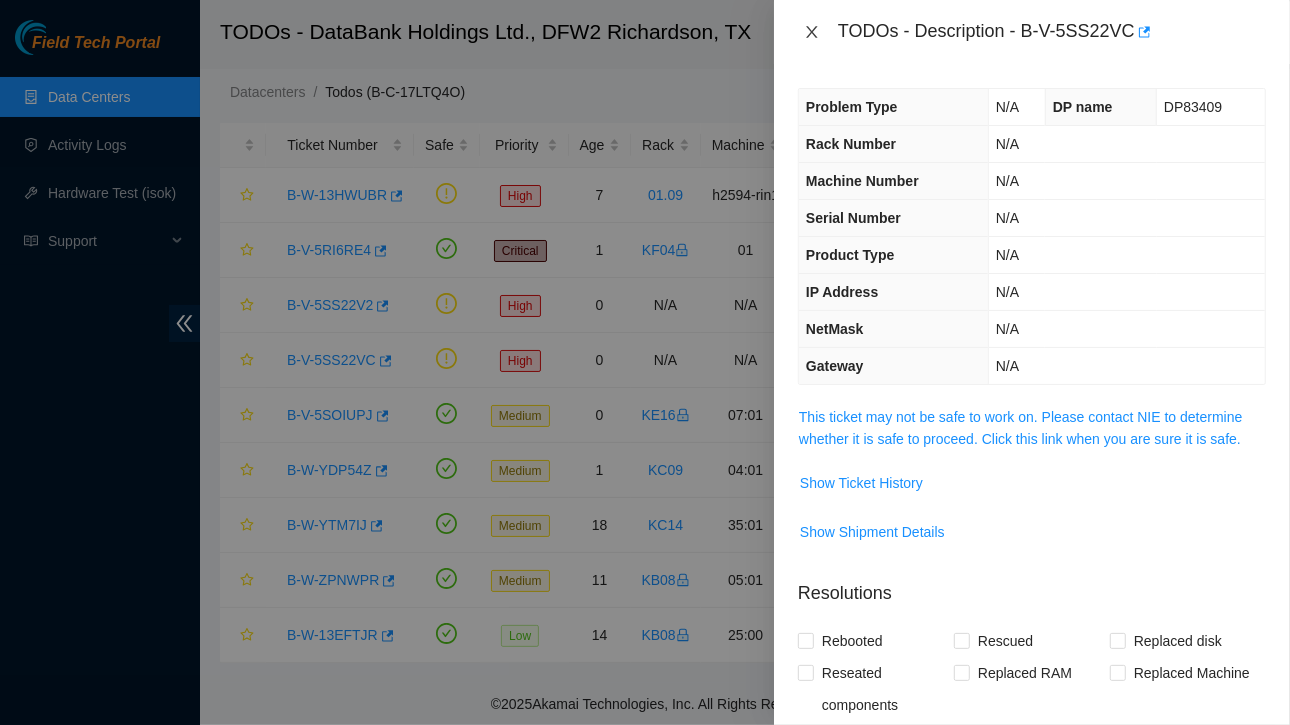 click 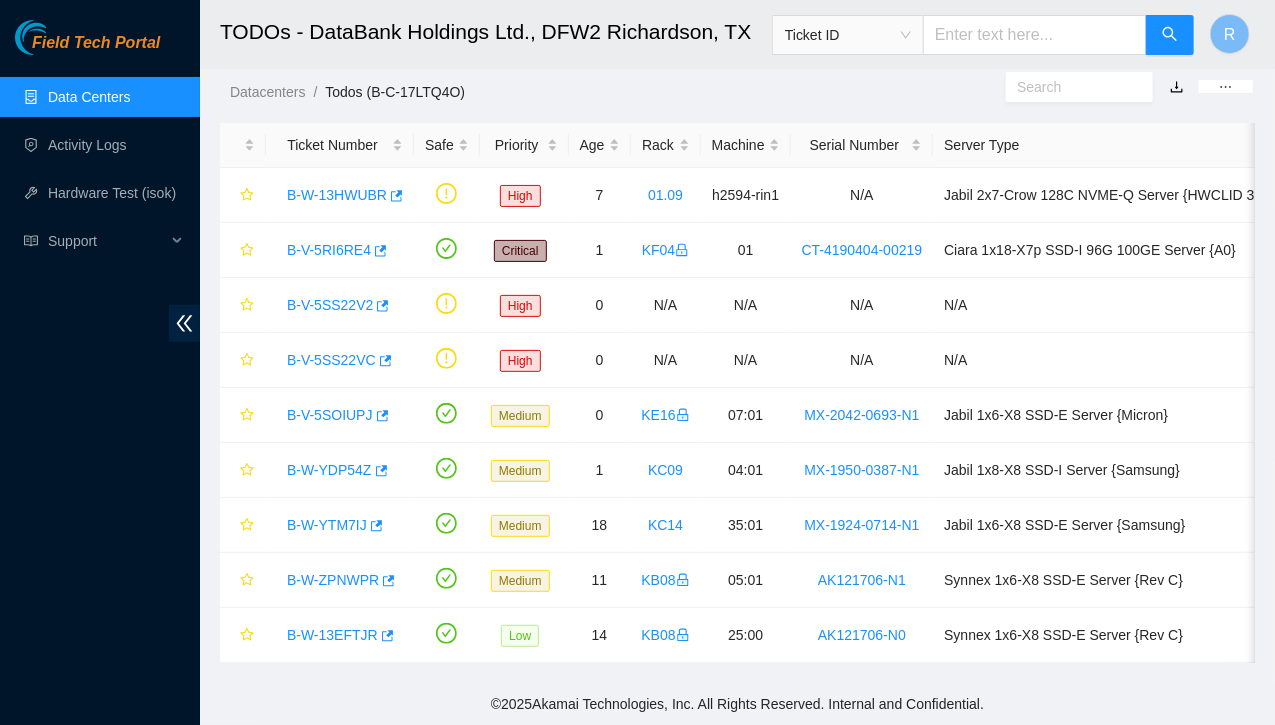 click on "Data Centers" at bounding box center [89, 97] 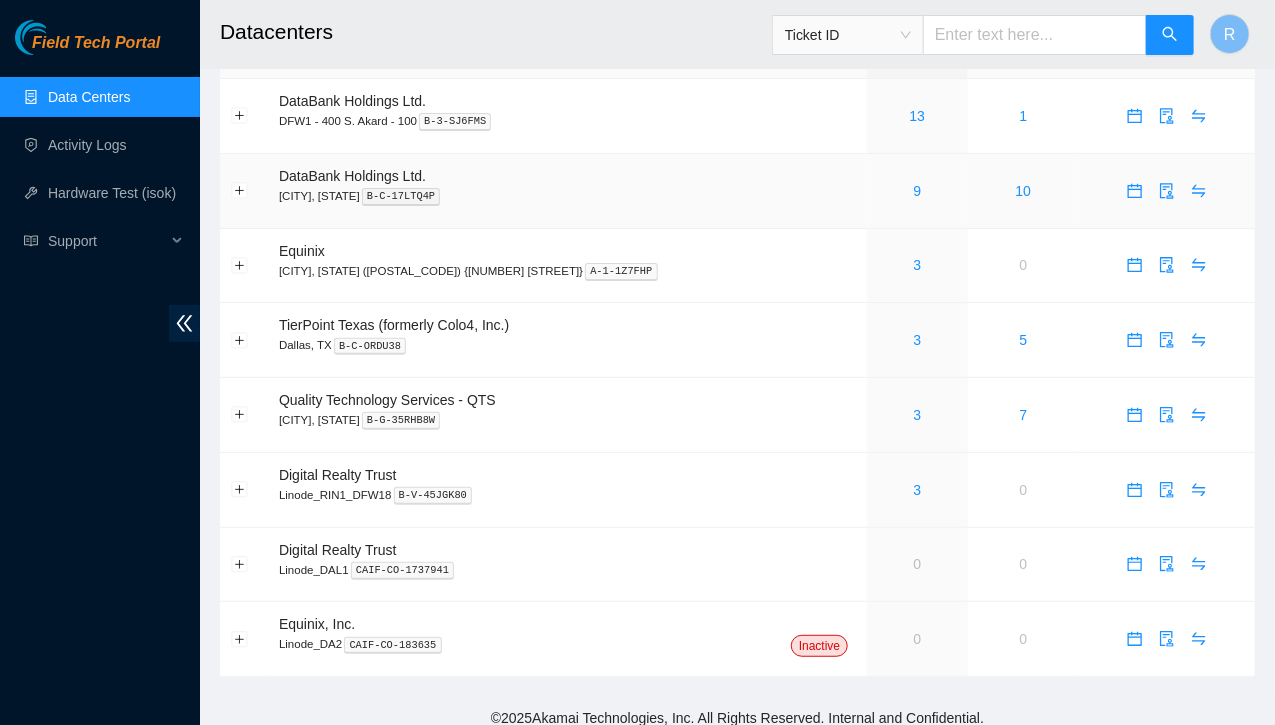 scroll, scrollTop: 0, scrollLeft: 0, axis: both 